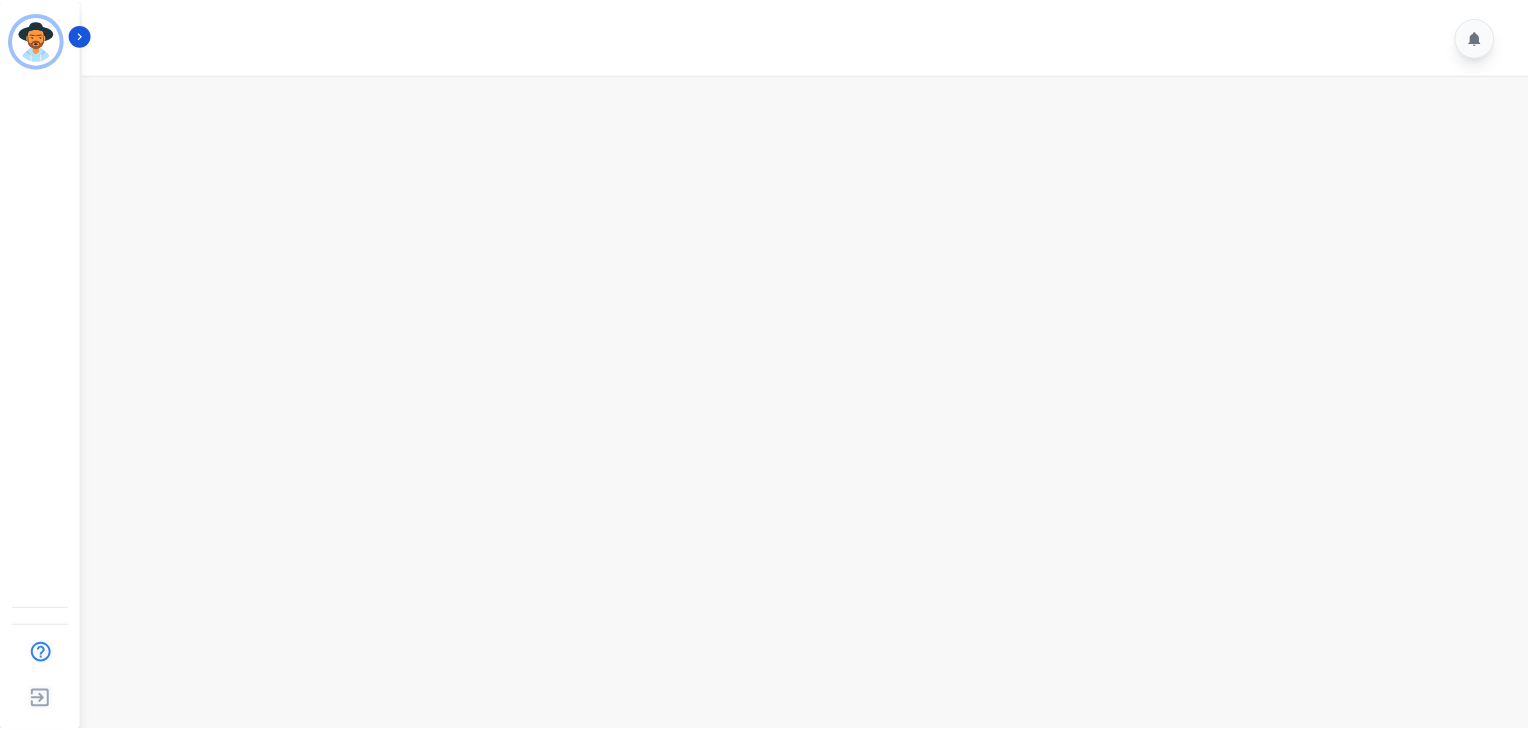 scroll, scrollTop: 0, scrollLeft: 0, axis: both 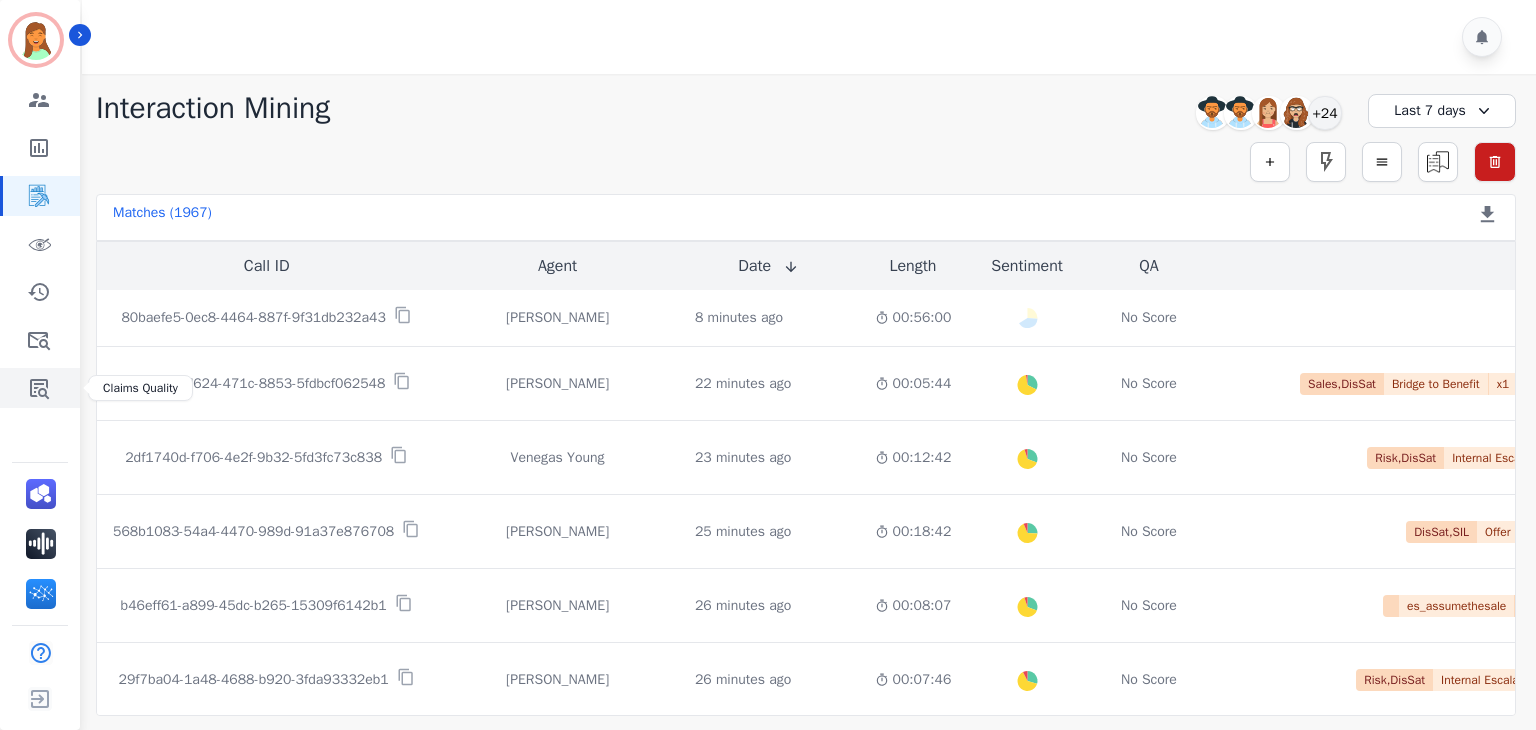 click at bounding box center [41, 388] 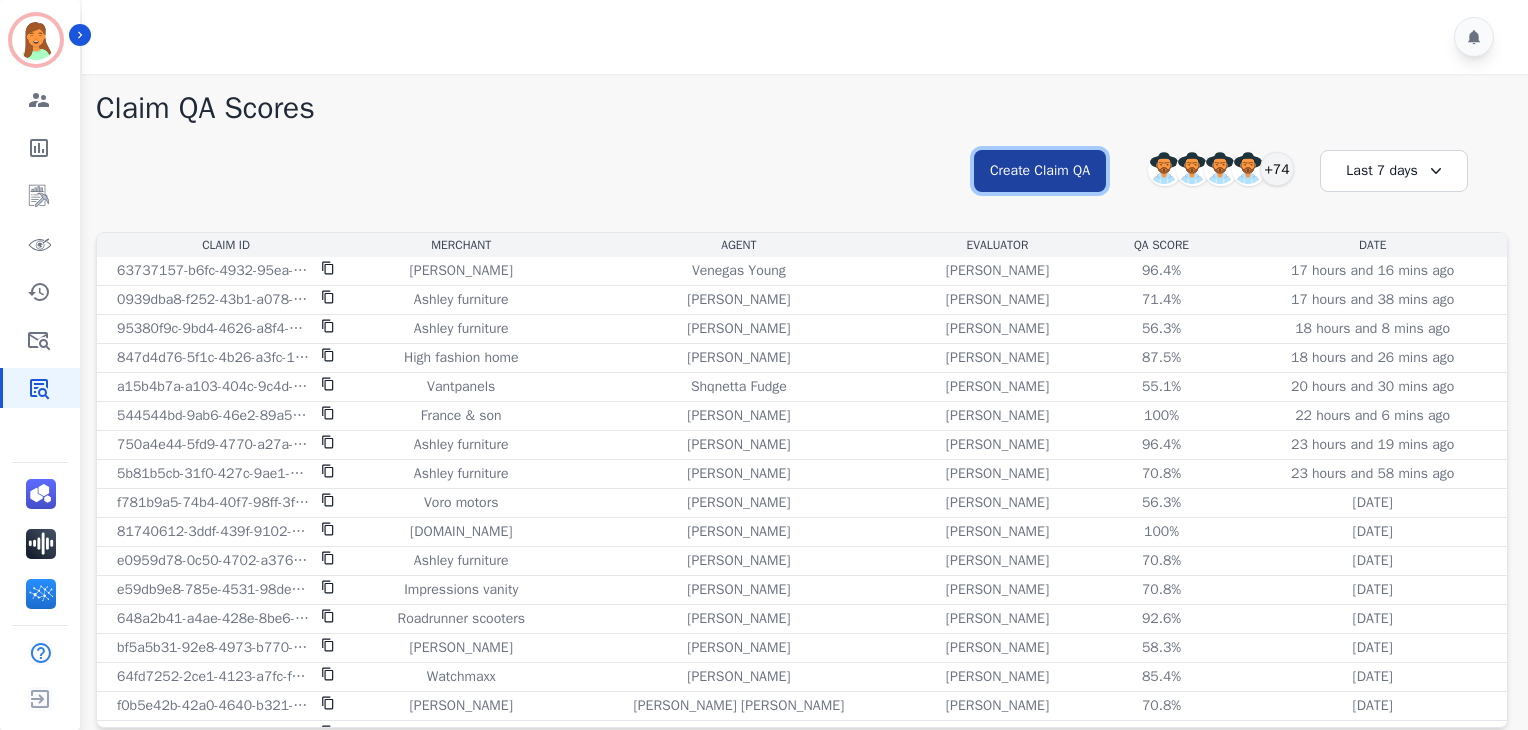 click on "Create Claim QA" at bounding box center [1040, 171] 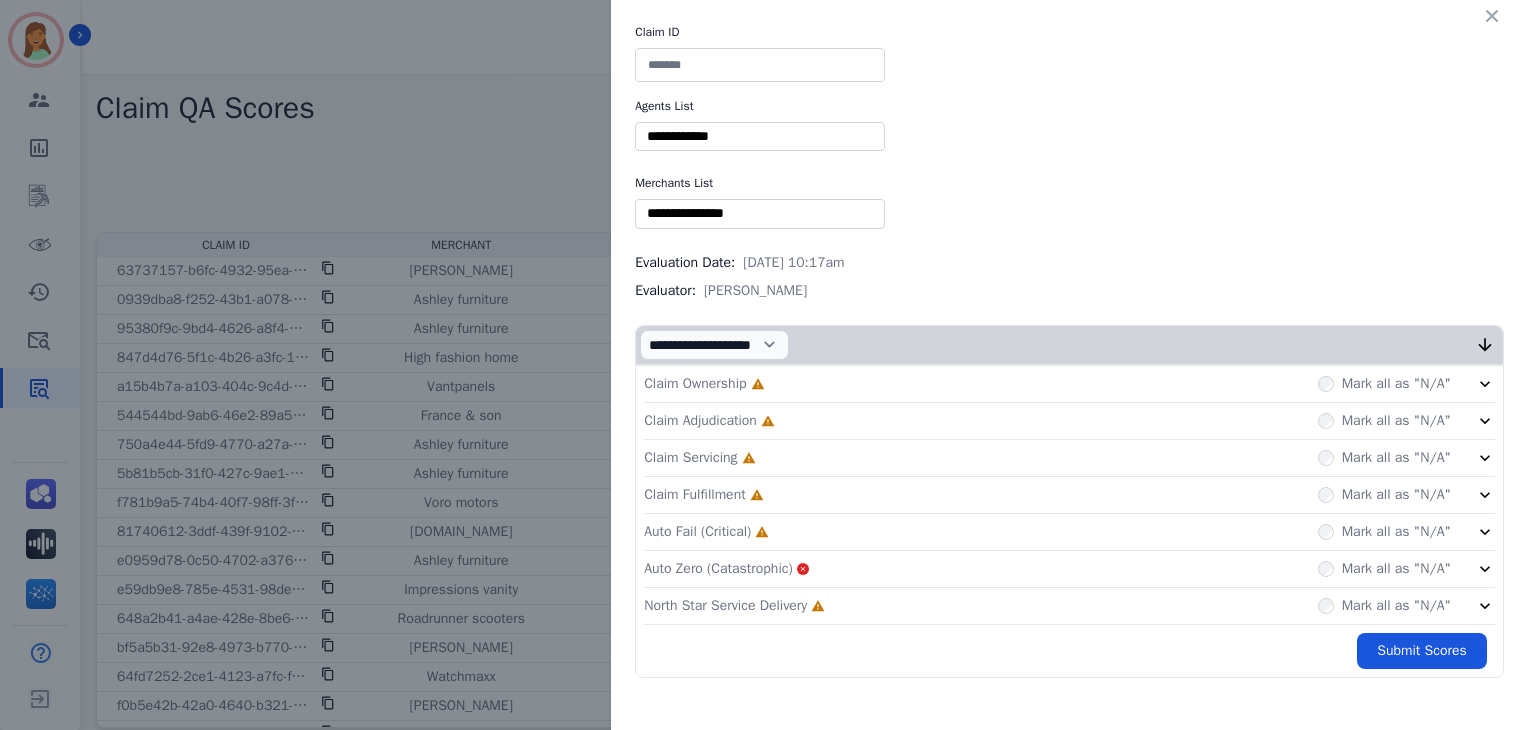 click at bounding box center (760, 65) 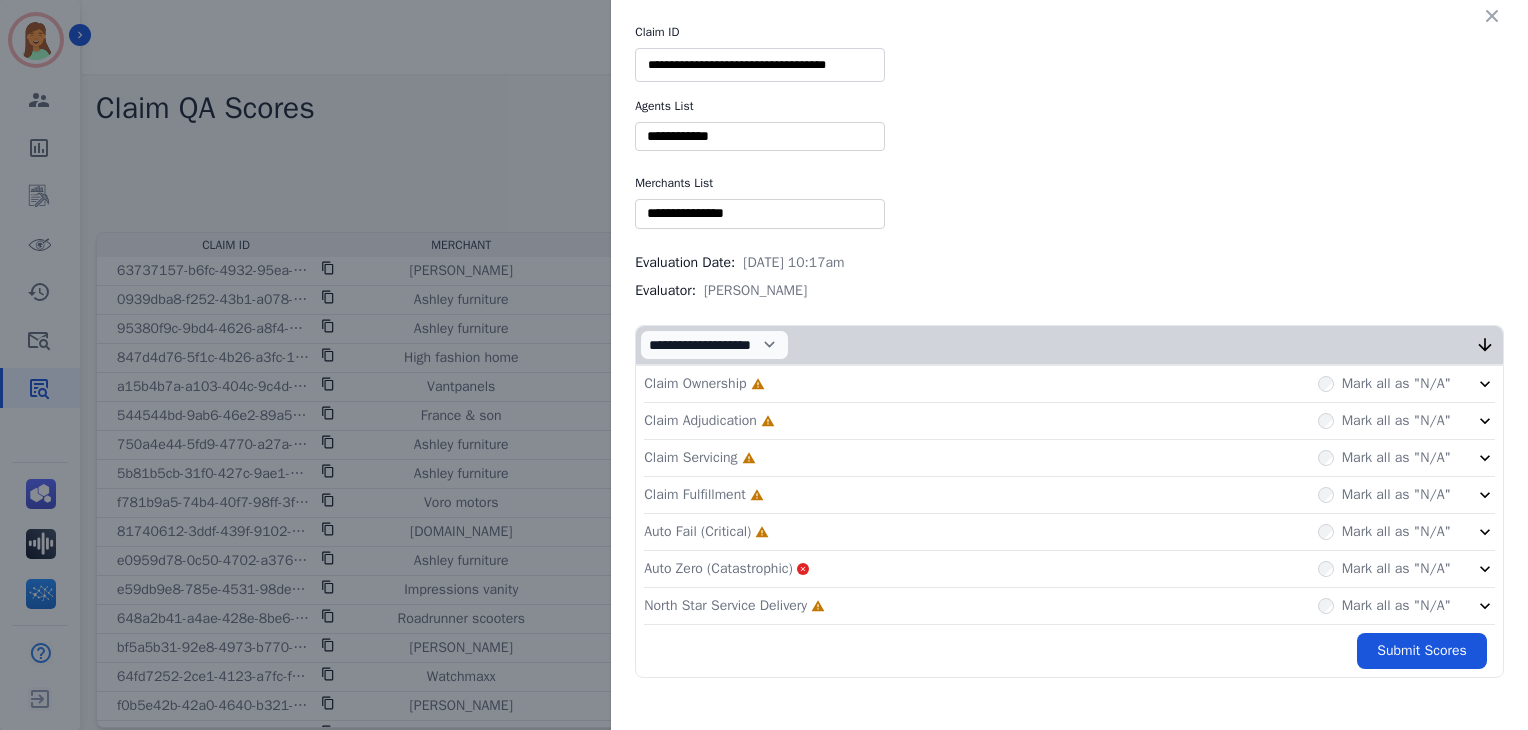 type on "**********" 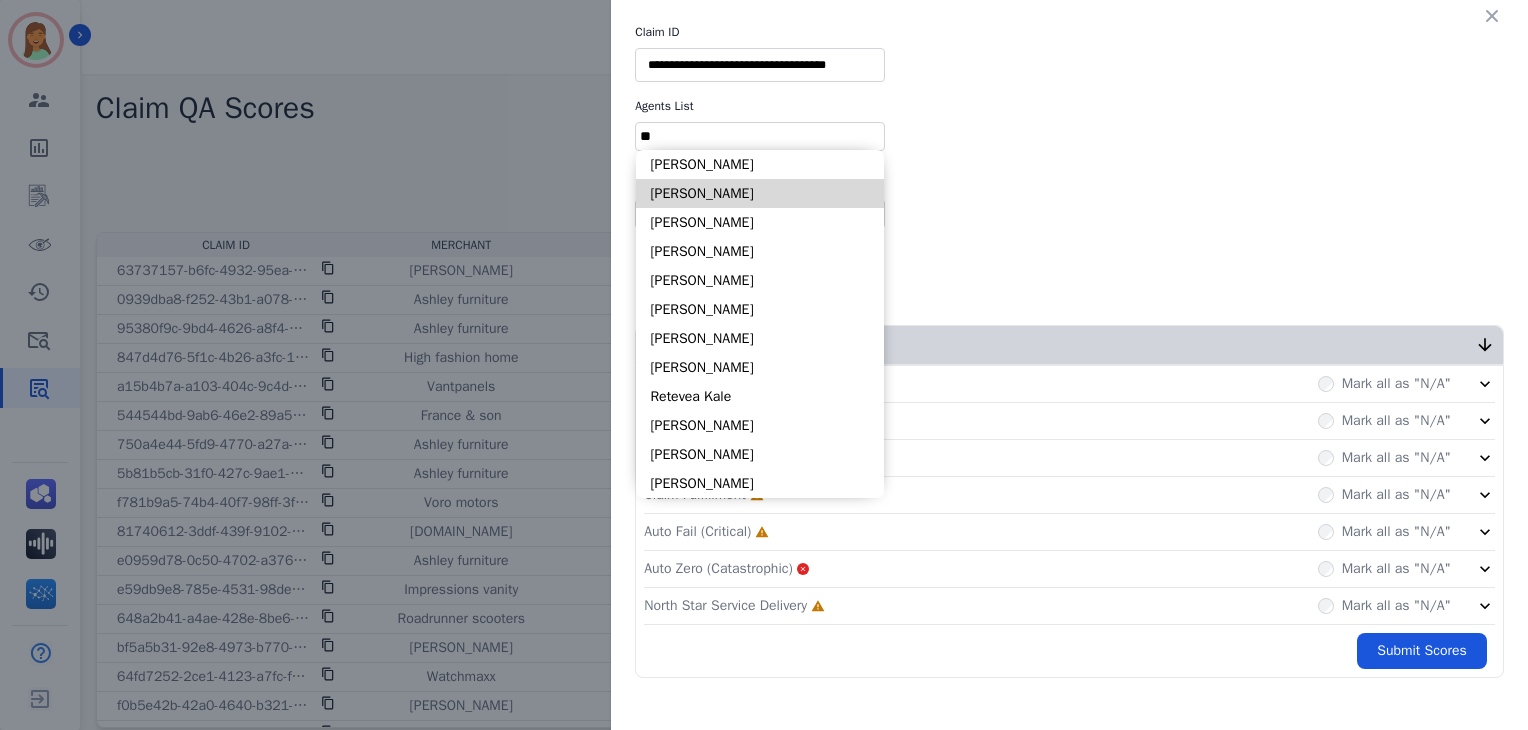 type on "**" 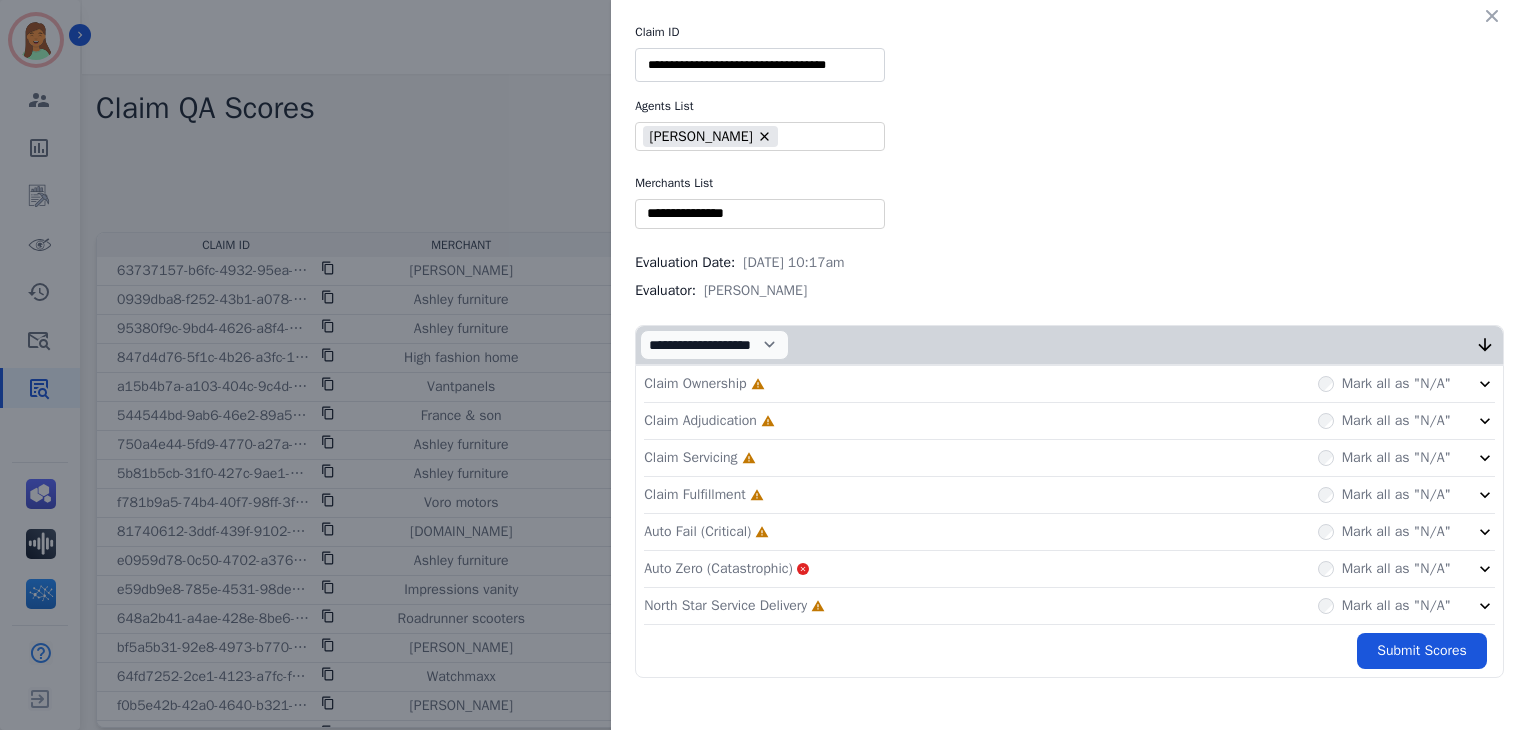 click at bounding box center (760, 213) 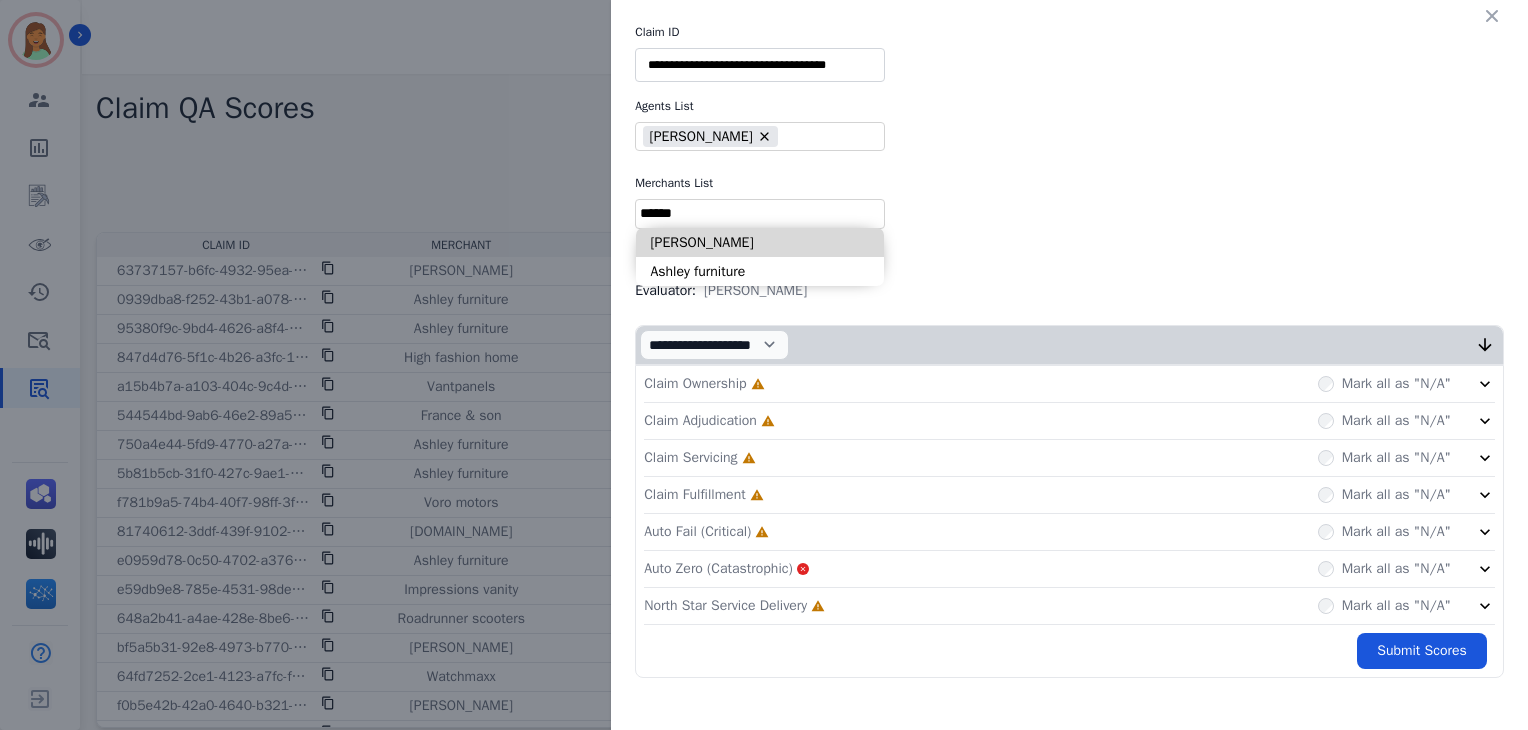 type on "******" 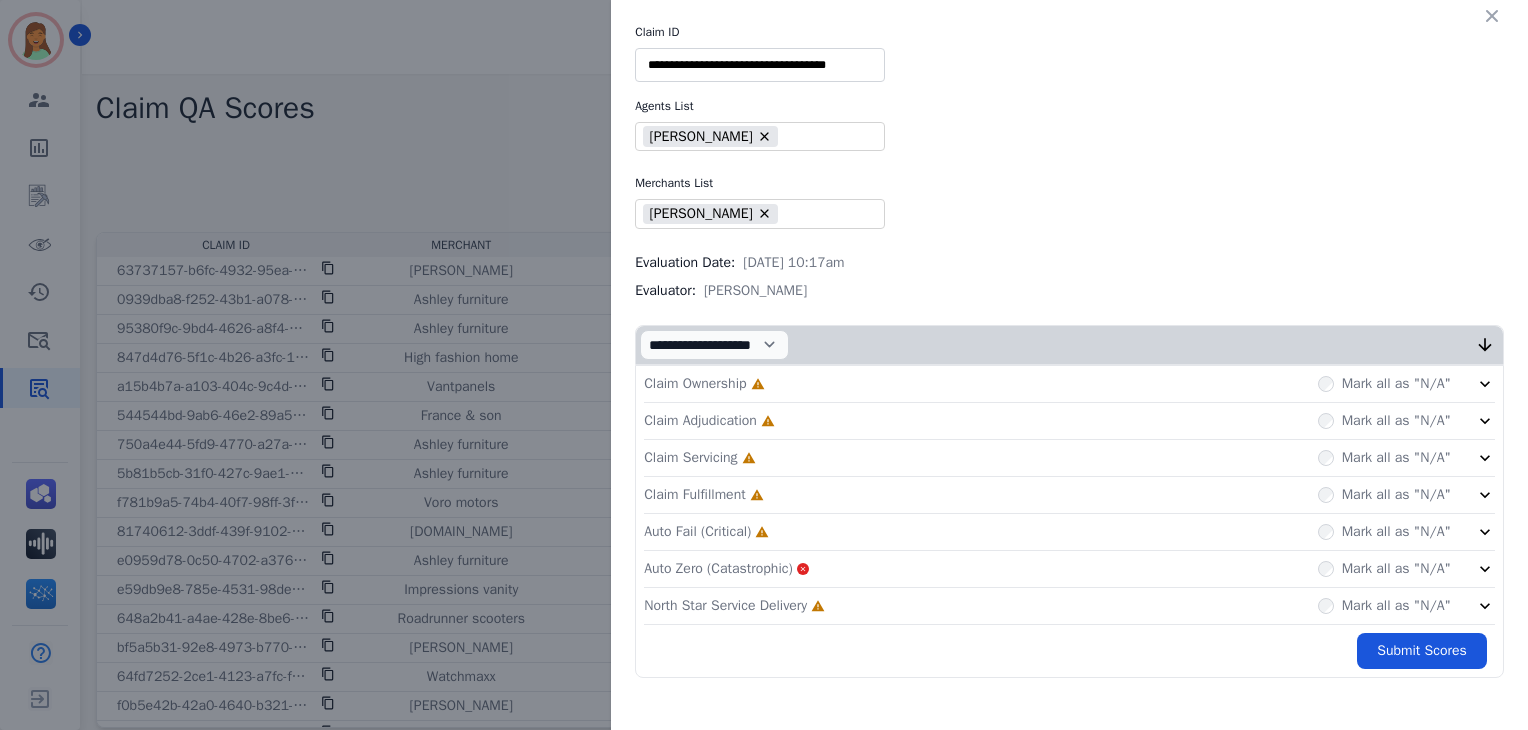 click on "North Star Service Delivery     Incomplete         Mark all as "N/A"" 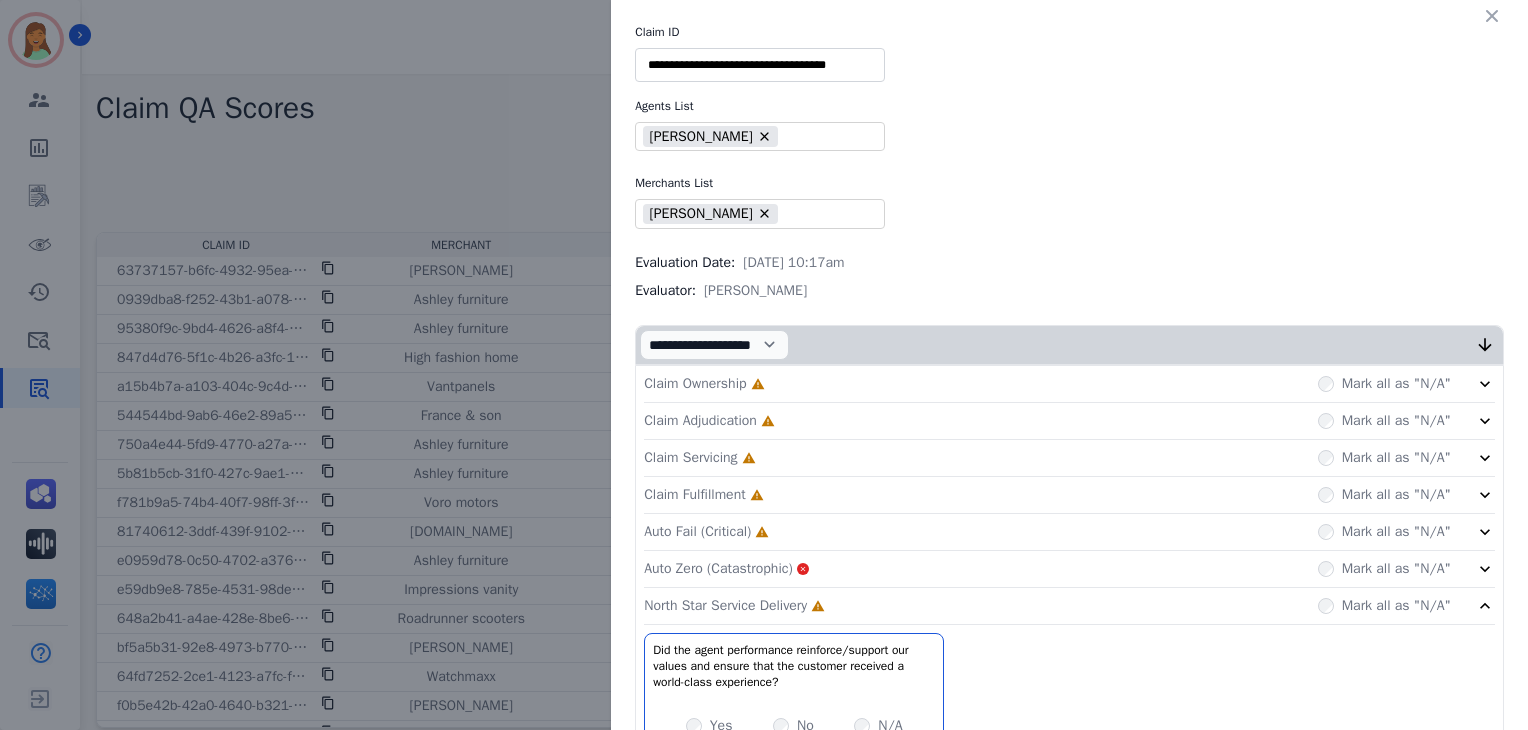 click on "Auto Fail (Critical)     Incomplete         Mark all as "N/A"" 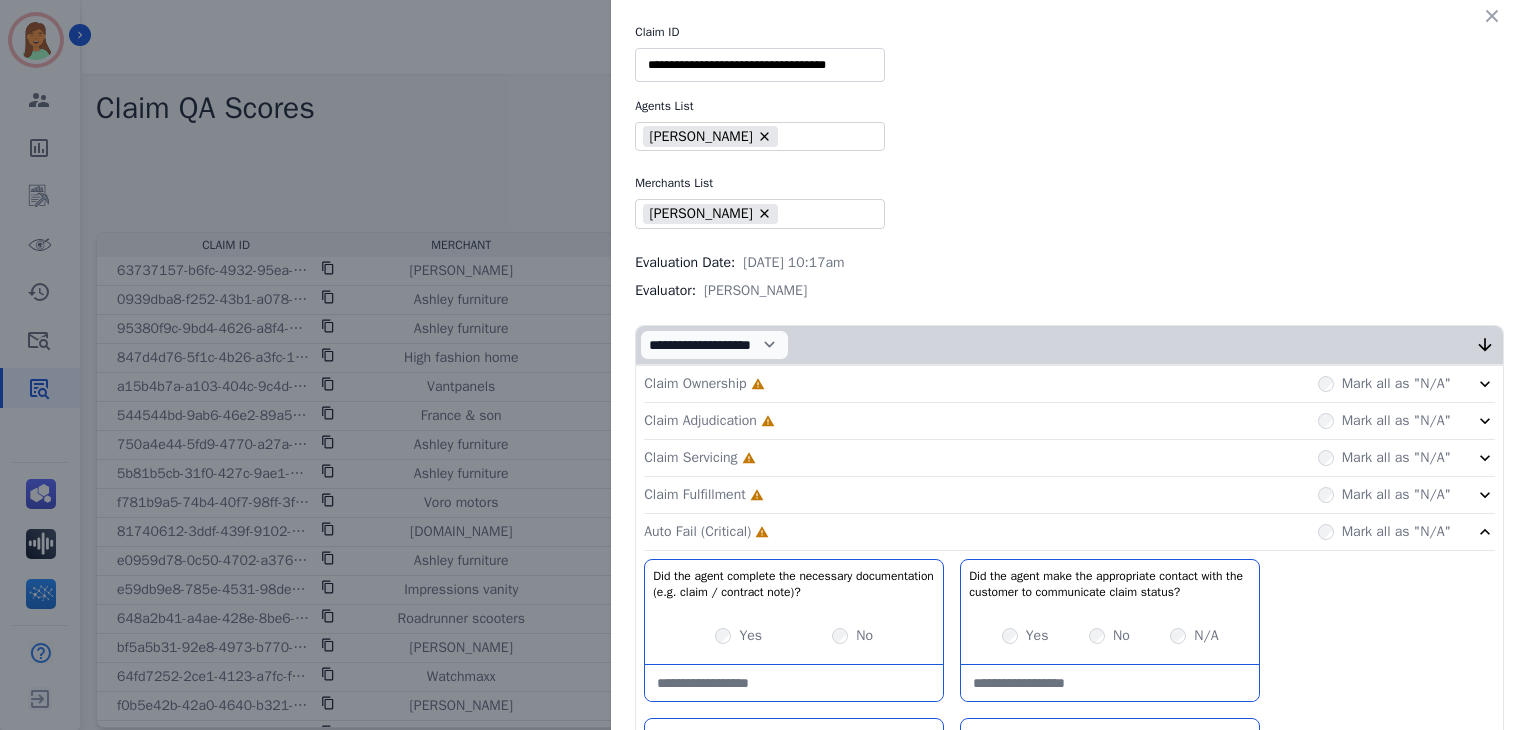 click on "Claim Fulfillment     Incomplete         Mark all as "N/A"" 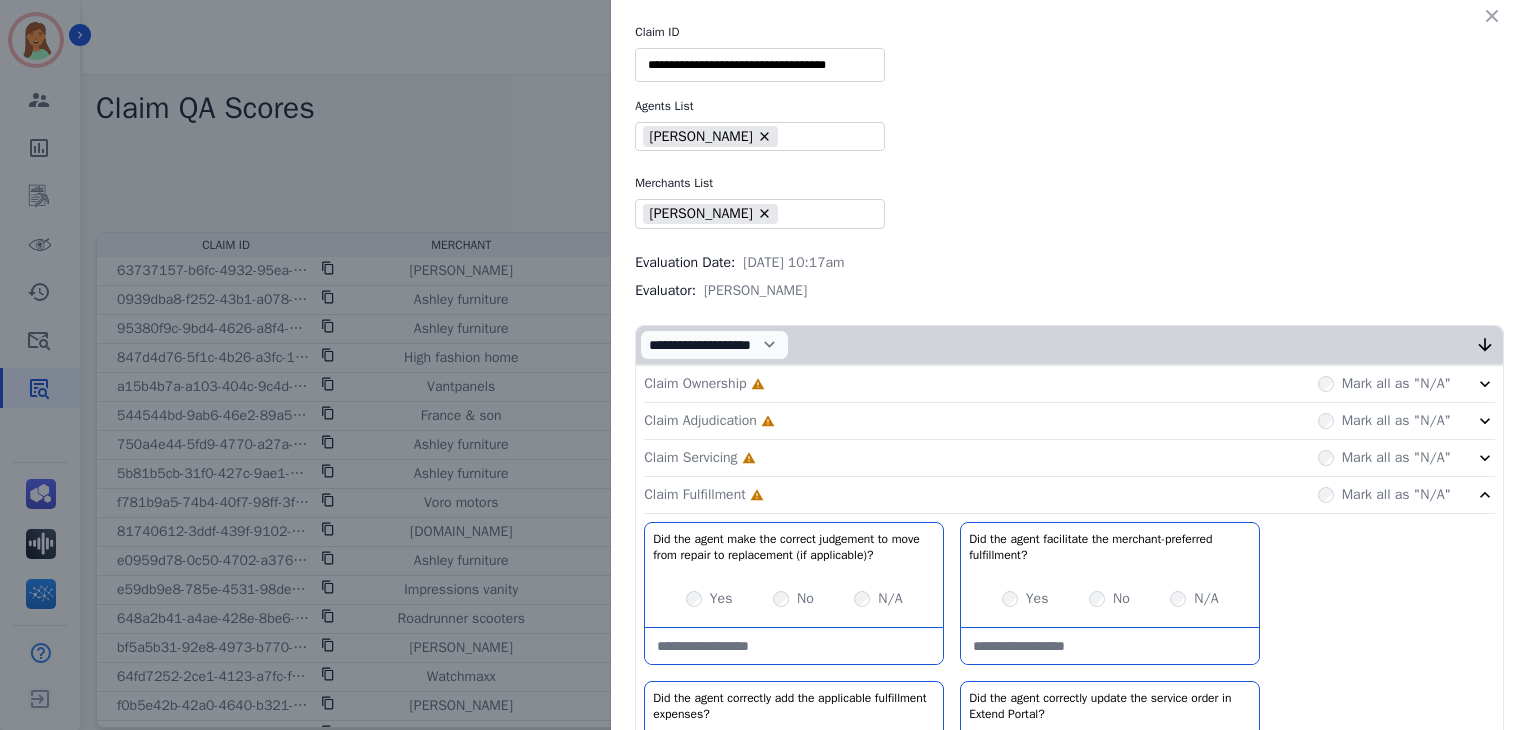click on "Claim Servicing     Incomplete         Mark all as "N/A"" 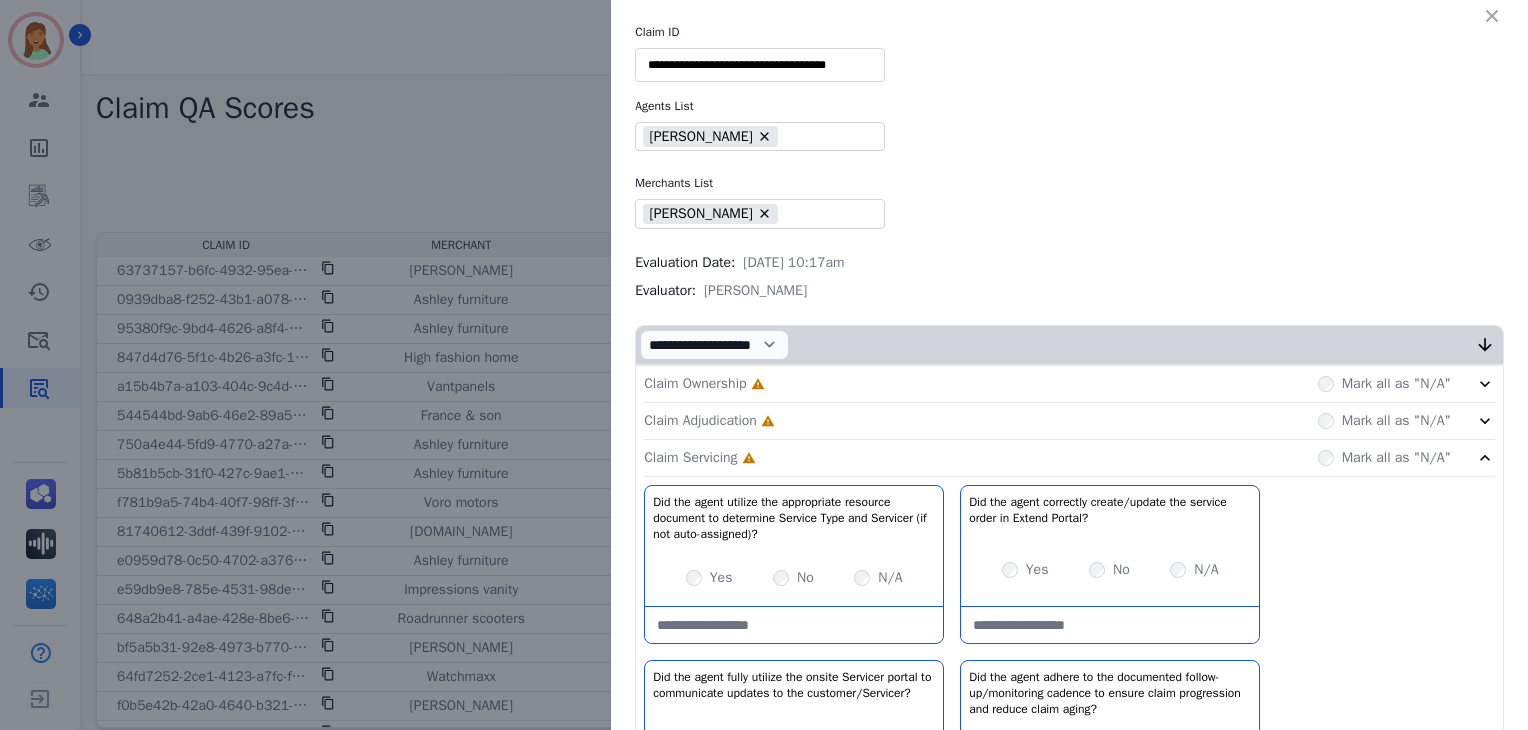 click on "Claim Adjudication     Incomplete         Mark all as "N/A"" 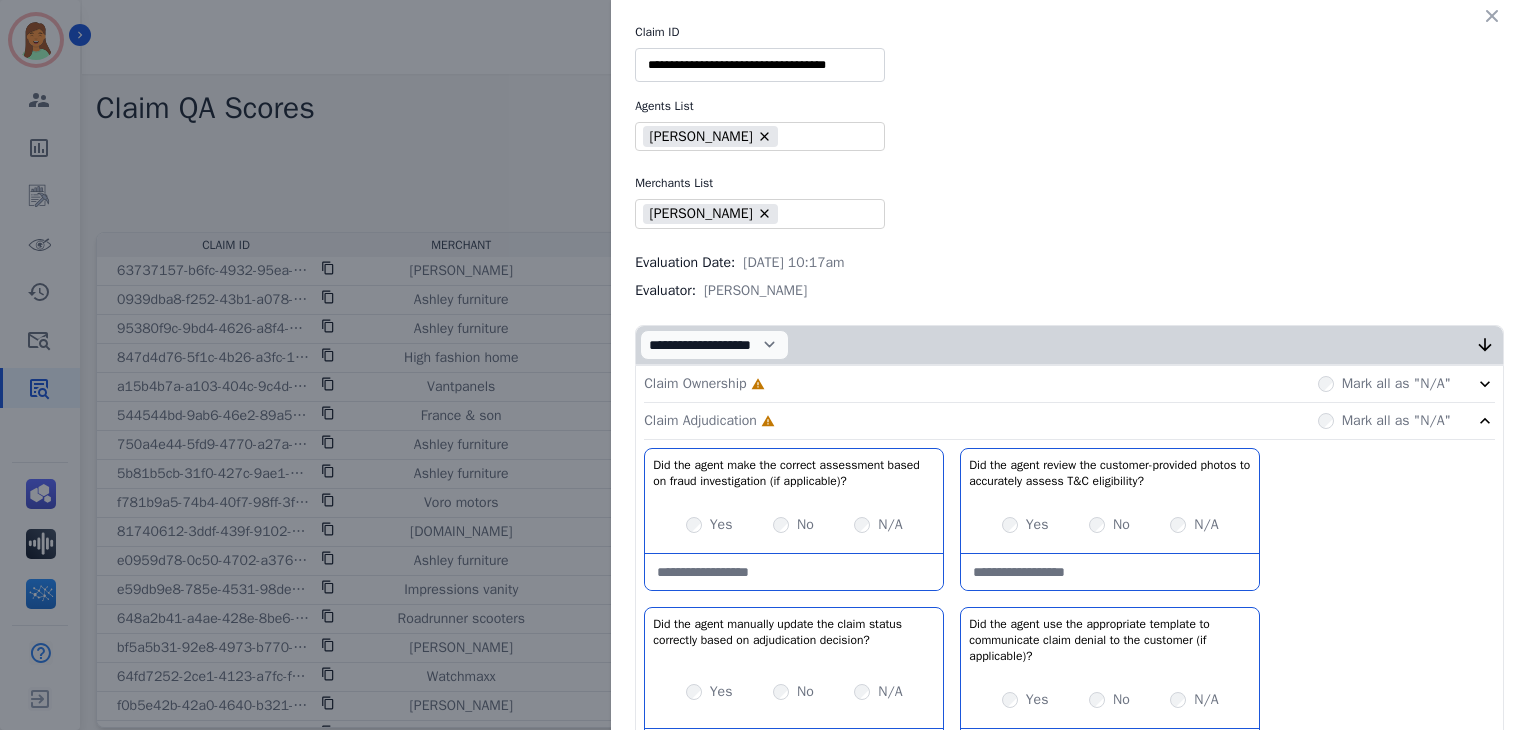 click on "Claim Ownership     Incomplete         Mark all as "N/A"" at bounding box center (1069, 384) 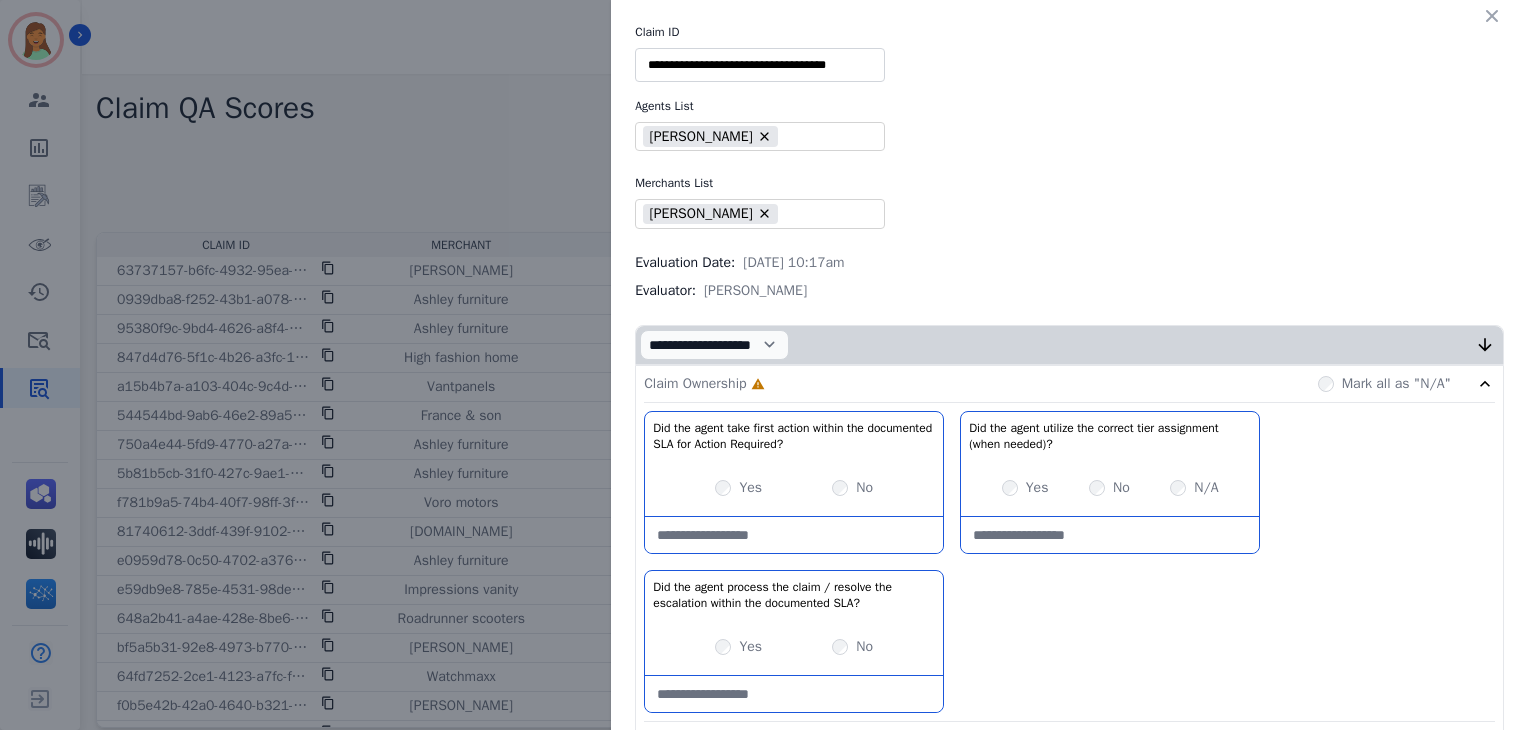 click on "Yes" at bounding box center (738, 488) 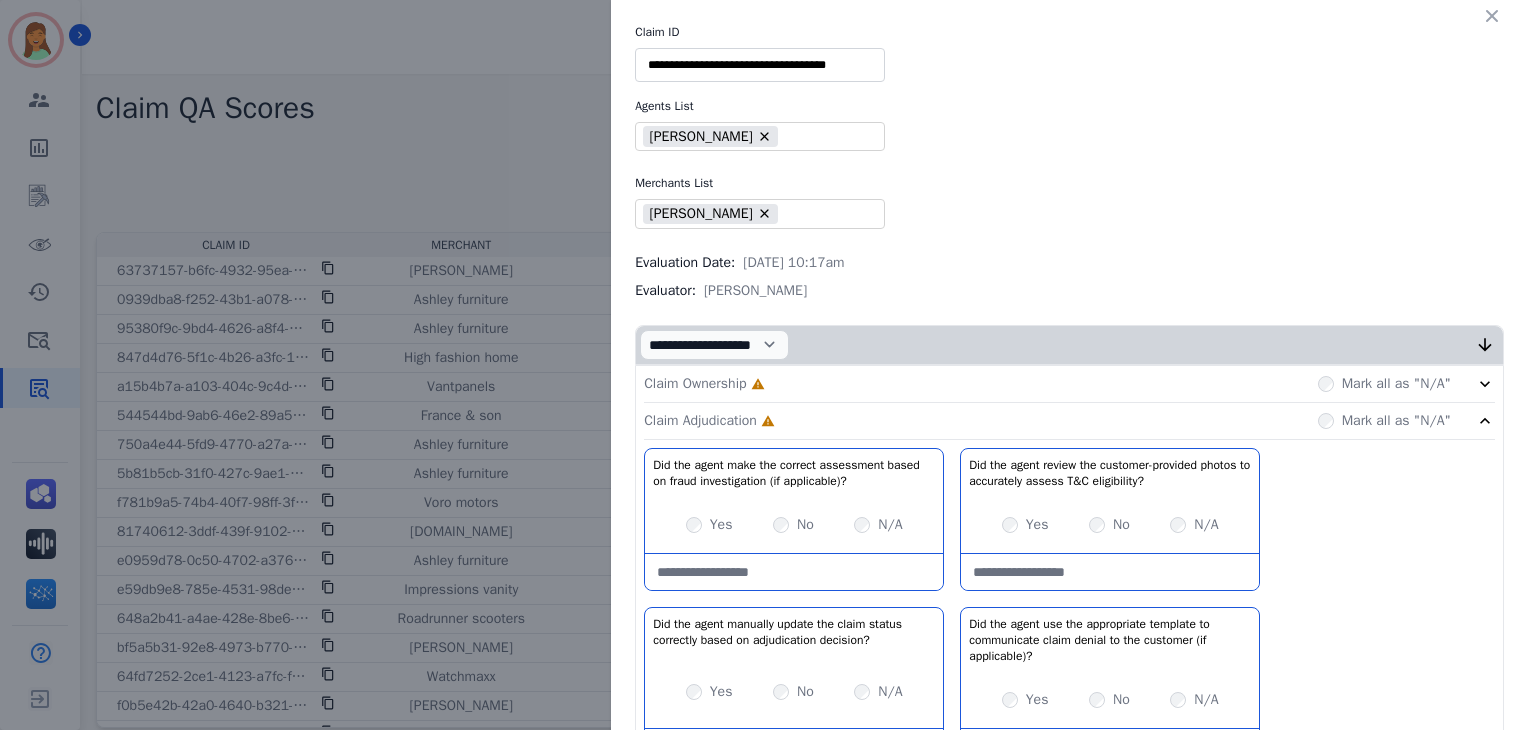 click on "Claim Adjudication     Incomplete         Mark all as "N/A"" 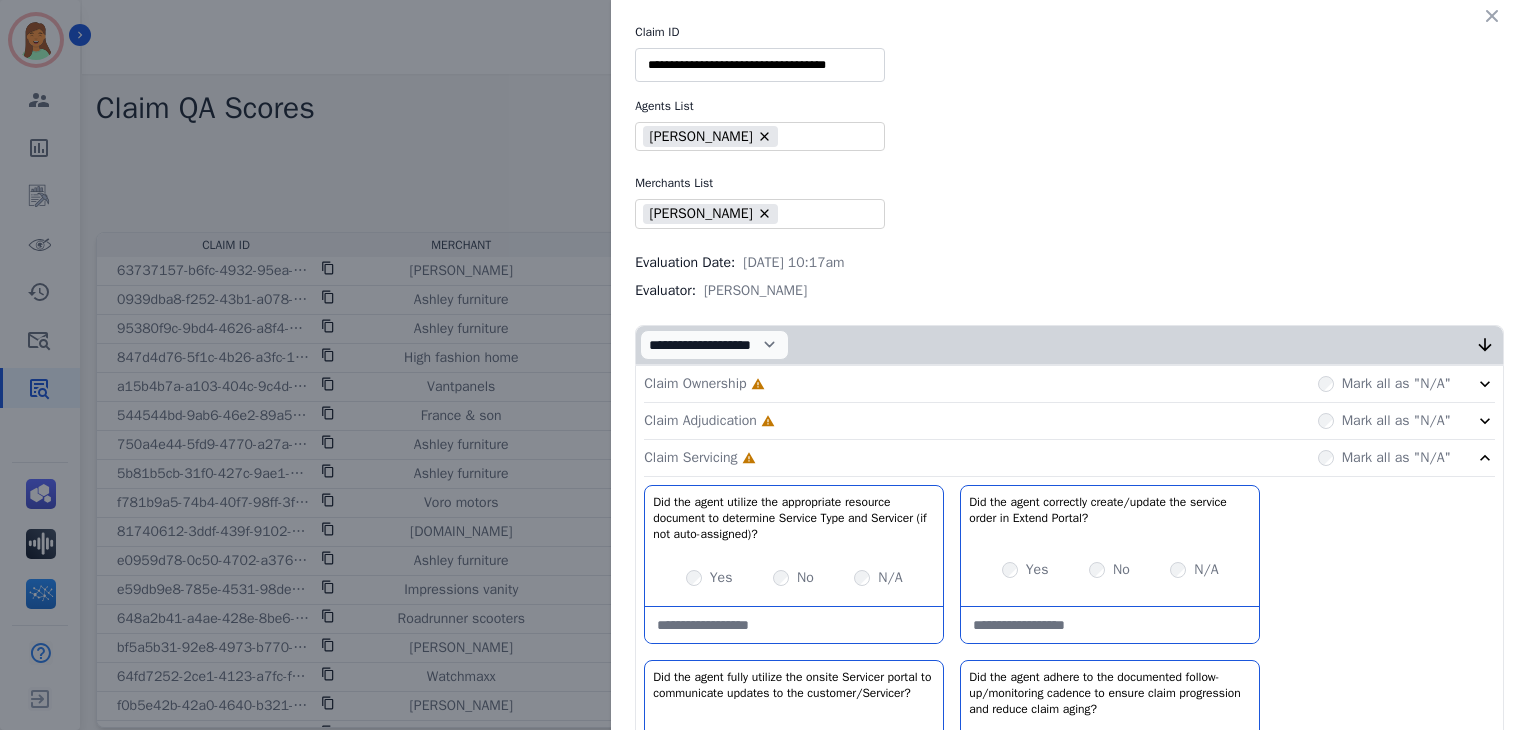 click on "Claim Ownership     Incomplete         Mark all as "N/A"" at bounding box center [1069, 384] 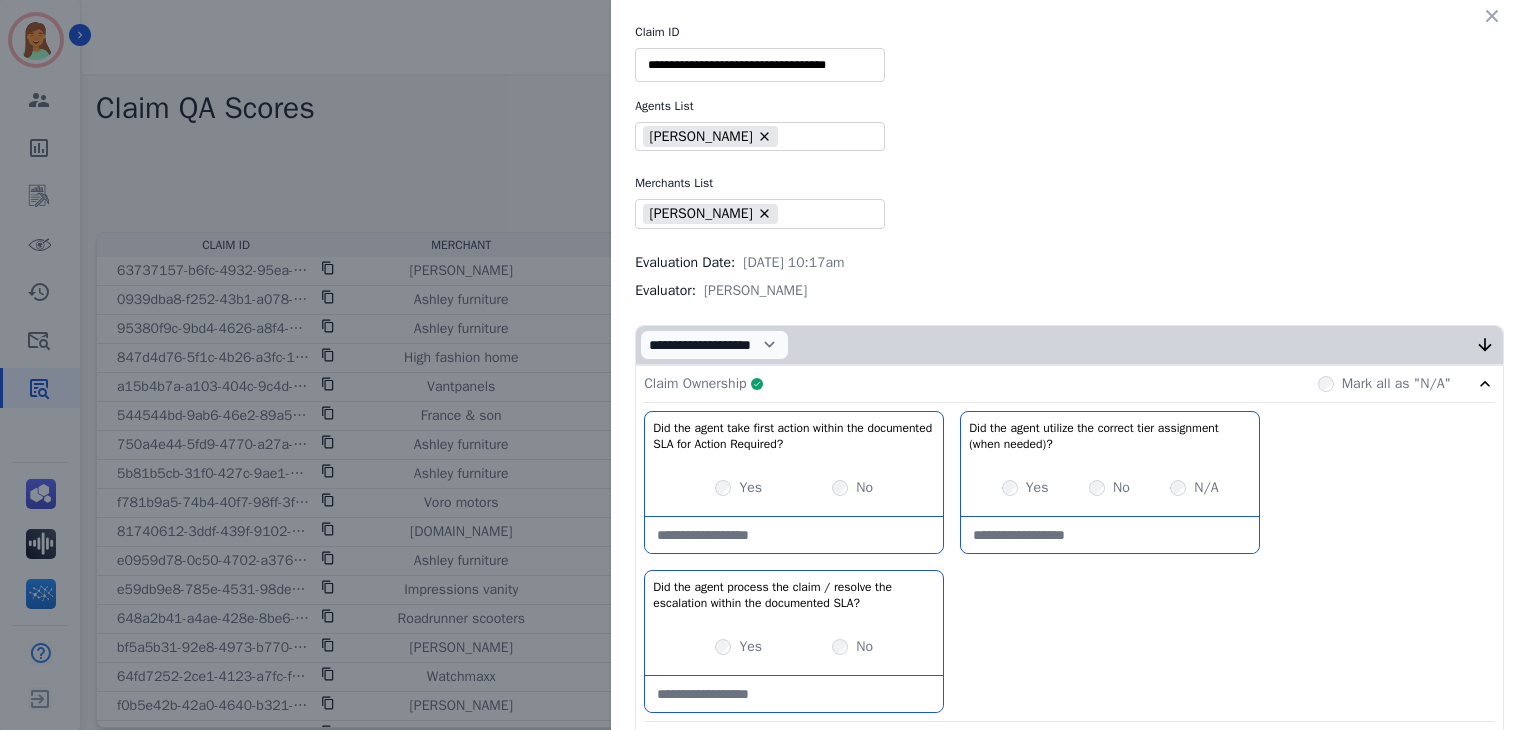 click on "Claim Ownership     Complete         Mark all as "N/A"" at bounding box center (1069, 384) 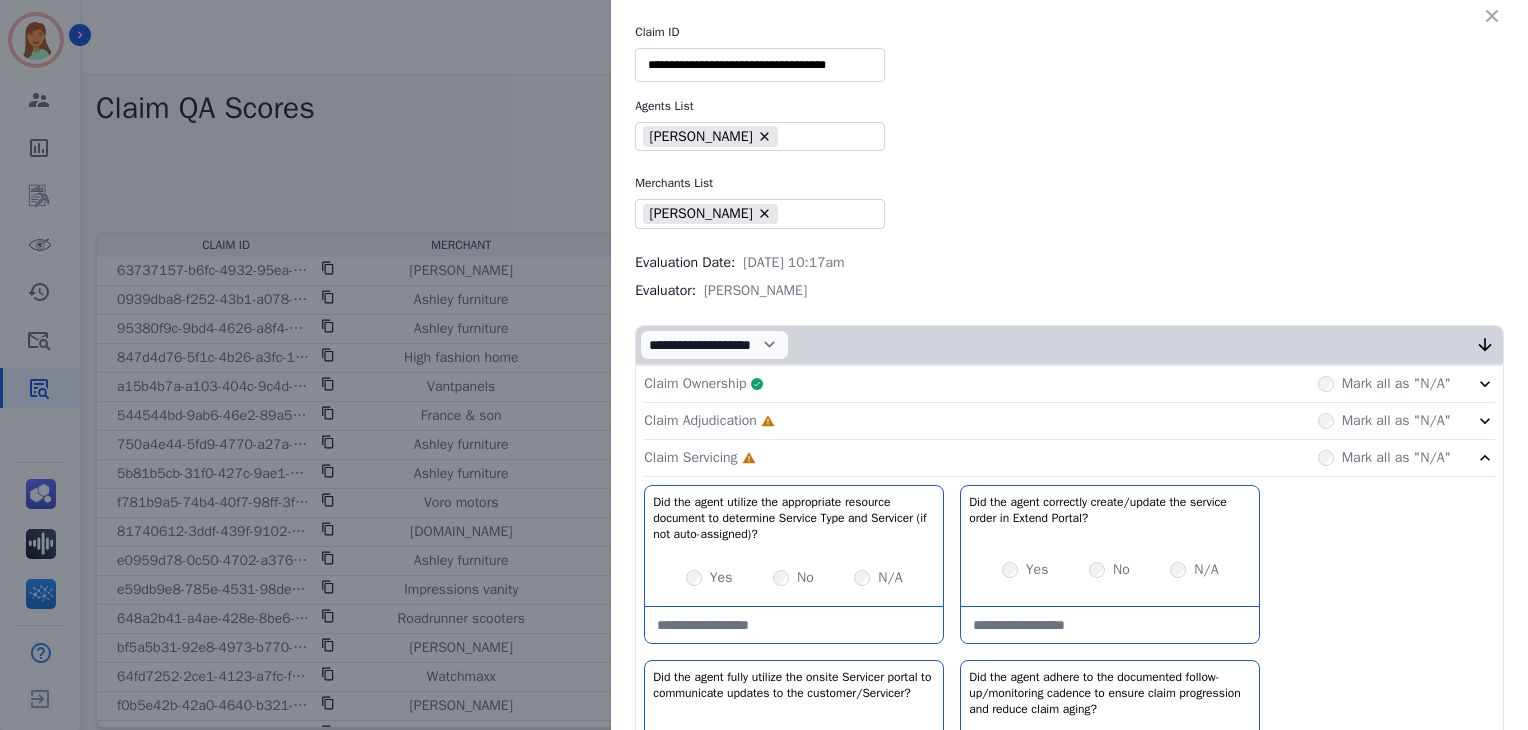 click on "Claim Adjudication     Incomplete         Mark all as "N/A"" 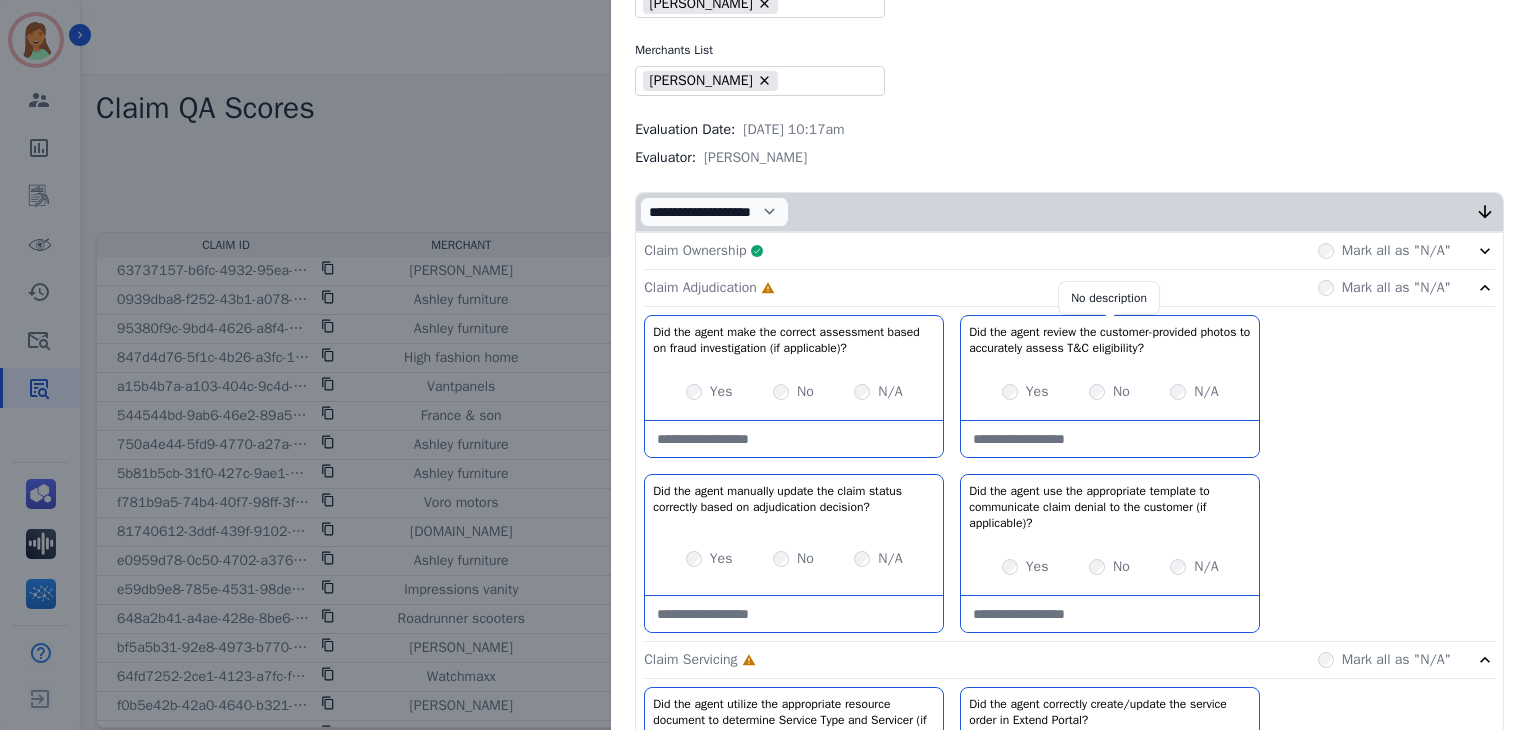 scroll, scrollTop: 266, scrollLeft: 0, axis: vertical 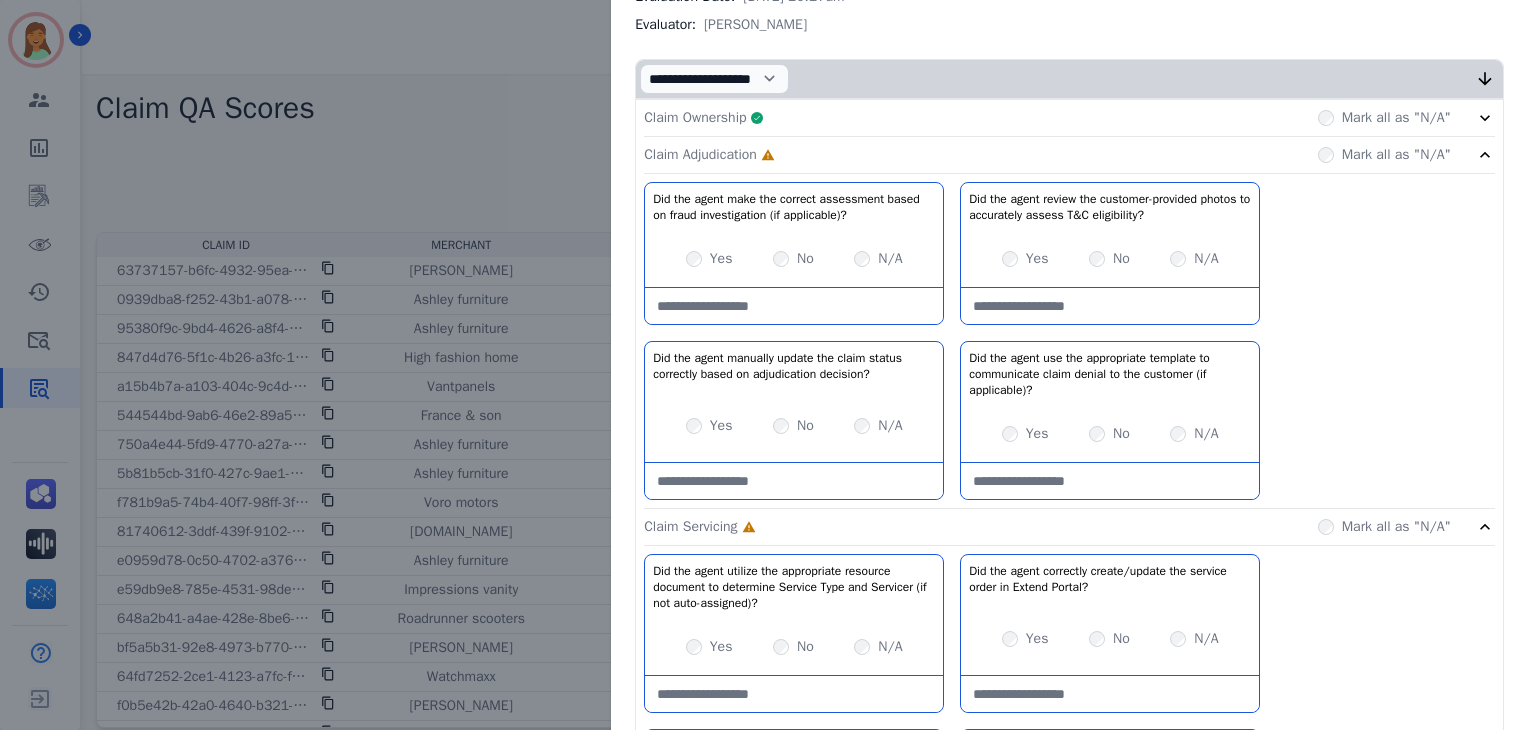 click on "N/A" at bounding box center (878, 259) 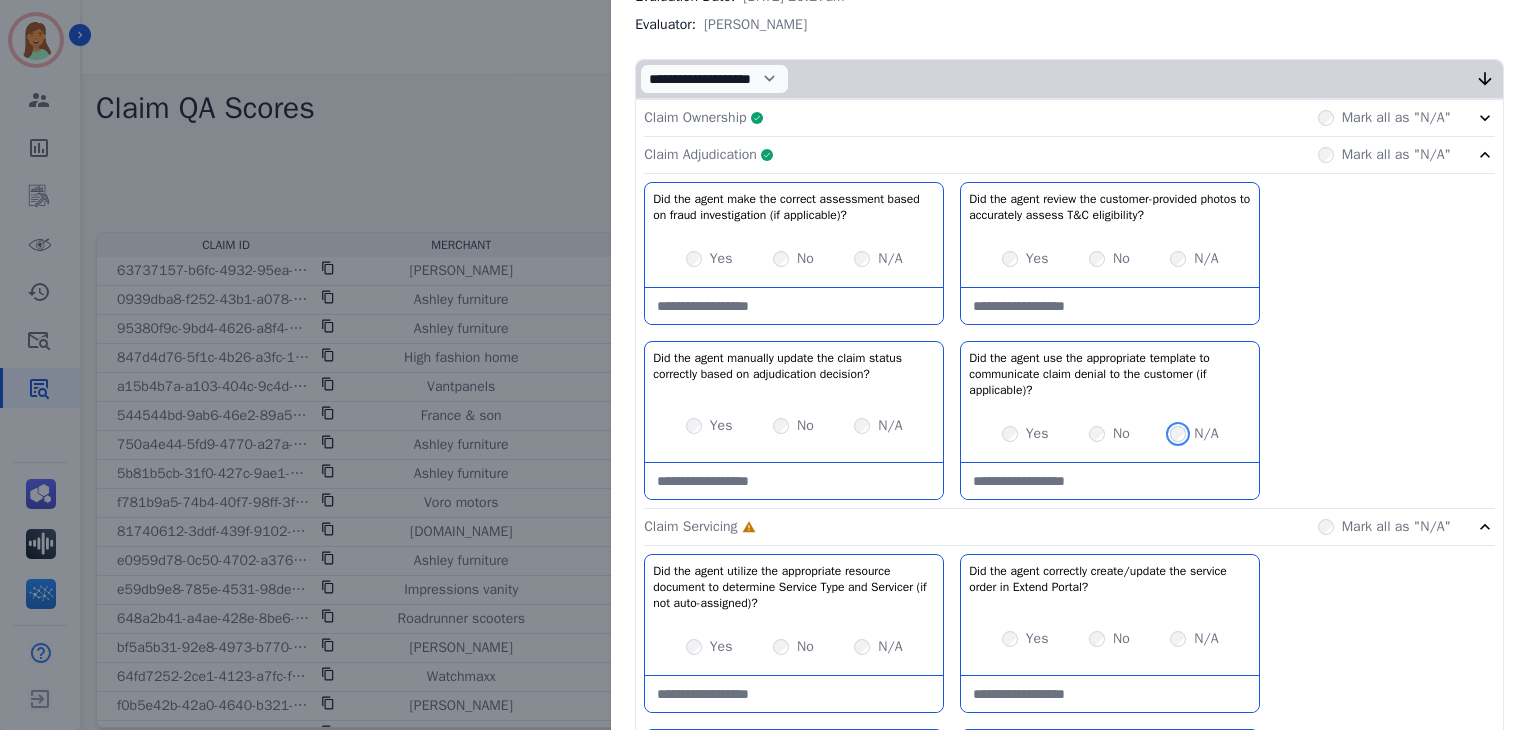 scroll, scrollTop: 400, scrollLeft: 0, axis: vertical 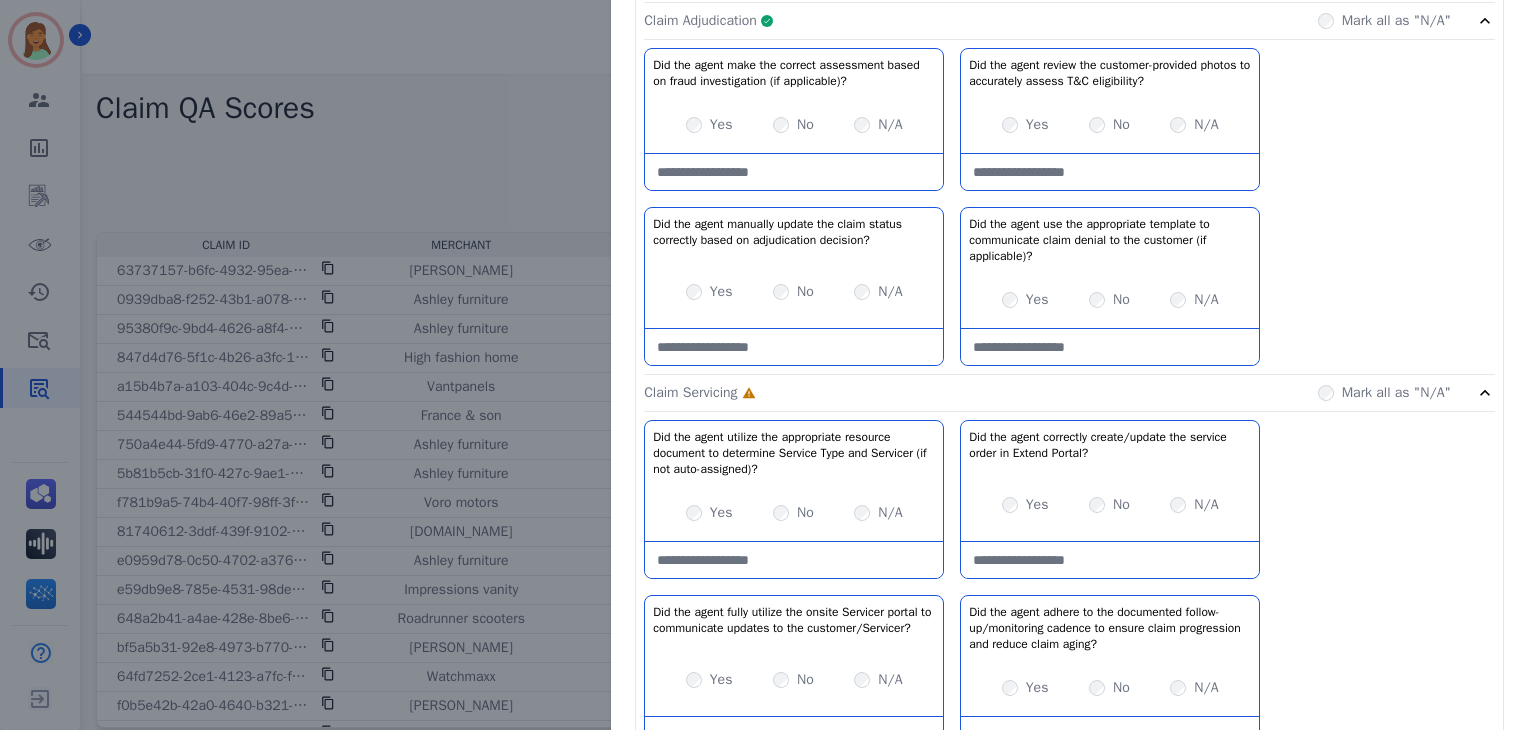 click on "Claim Adjudication     Complete         Mark all as "N/A"" 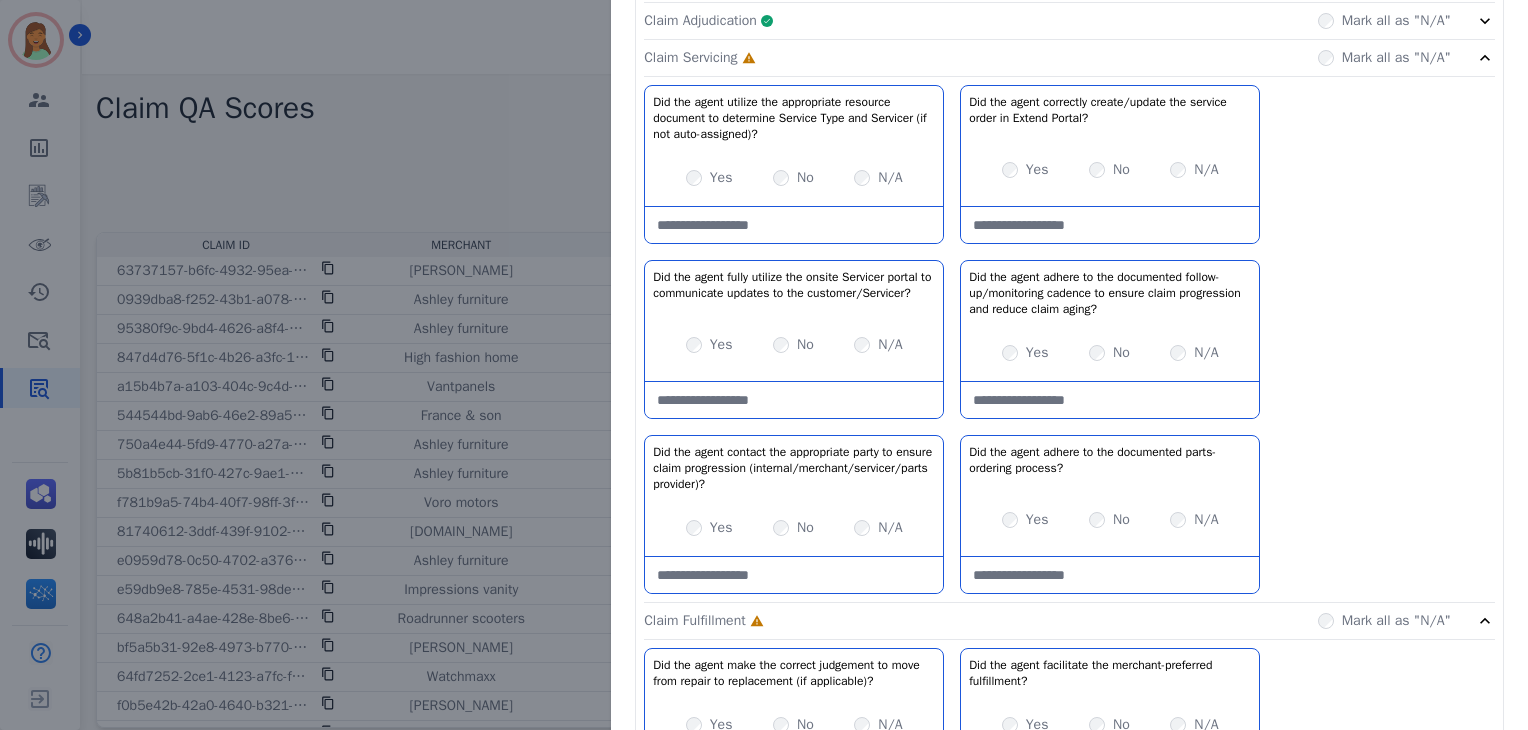 click on "Did the agent utilize the appropriate resource document to determine Service Type and Servicer (if not auto-assigned)?   No description         Yes     No     N/A   Did the agent correctly create/update the service order in Extend Portal?   No description         Yes     No     N/A   Did the agent fully utilize the onsite Servicer portal to communicate updates to the customer/Servicer?   No description         Yes     No     N/A   Did the agent adhere to the documented follow-up/monitoring cadence to ensure claim progression and reduce claim aging?   No description         Yes     No     N/A   Did the agent contact the appropriate party to ensure claim progression (internal/merchant/servicer/parts provider)?   No description         Yes     No     N/A   Did the agent adhere to the documented parts-ordering process?   No description         Yes     No     N/A" 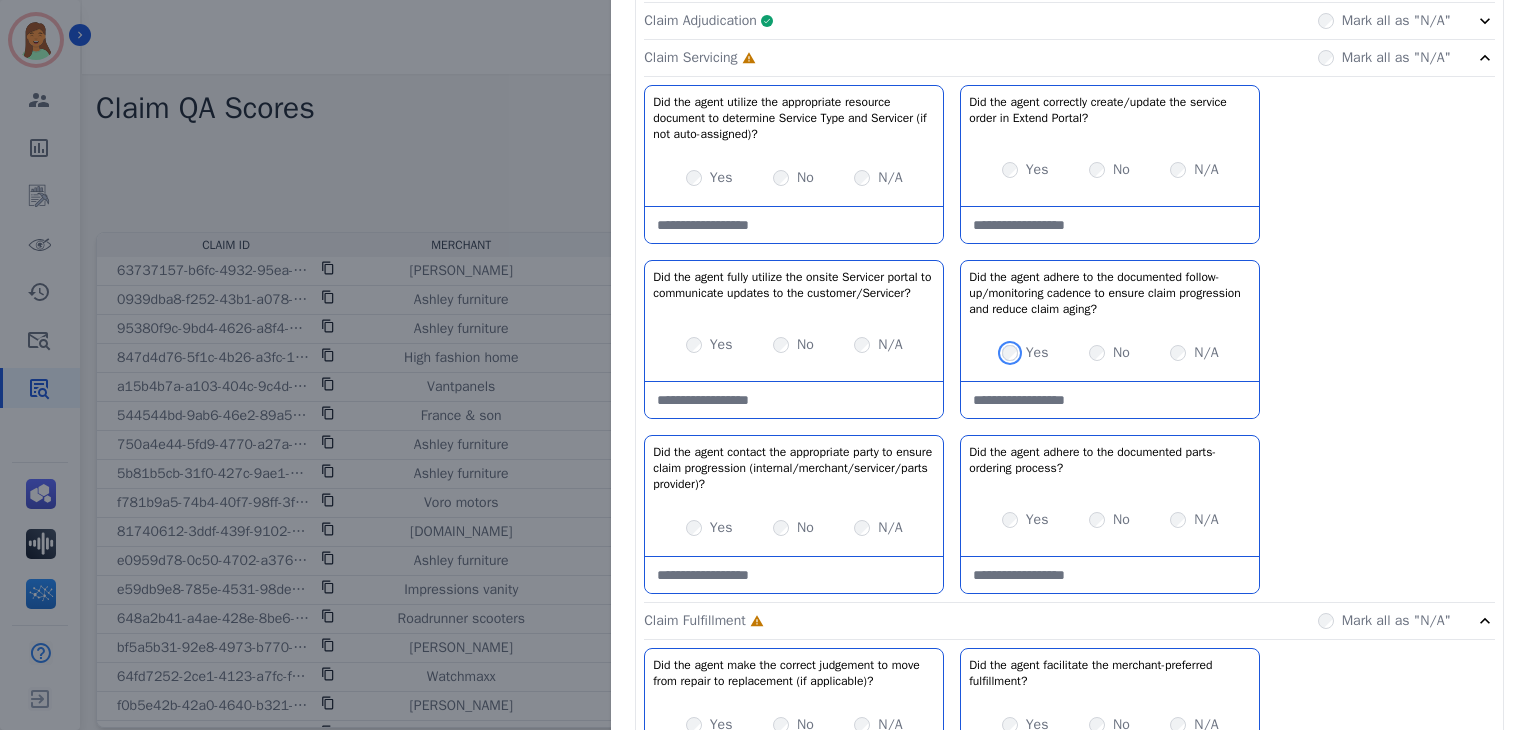 scroll, scrollTop: 533, scrollLeft: 0, axis: vertical 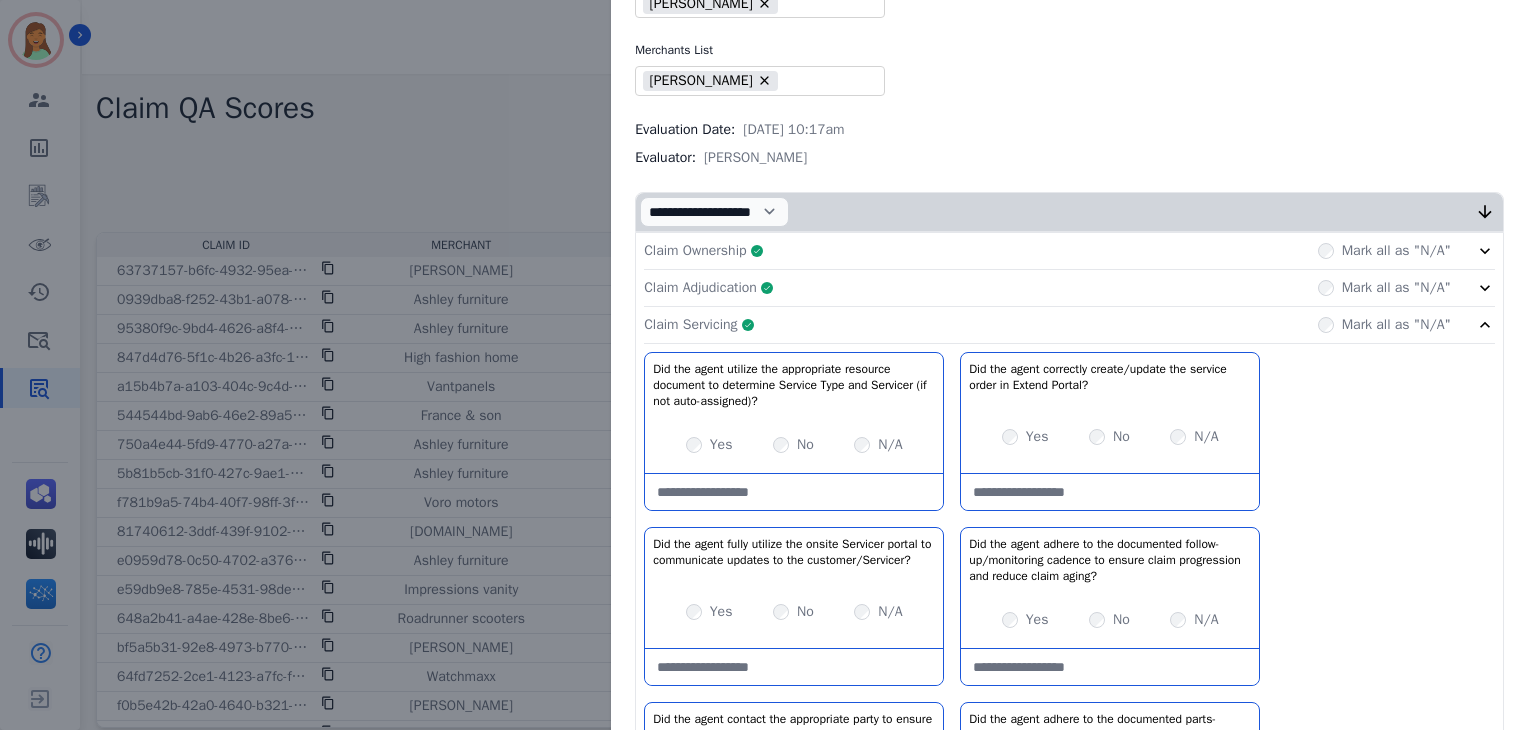 click on "Claim Servicing     Complete         Mark all as "N/A"" 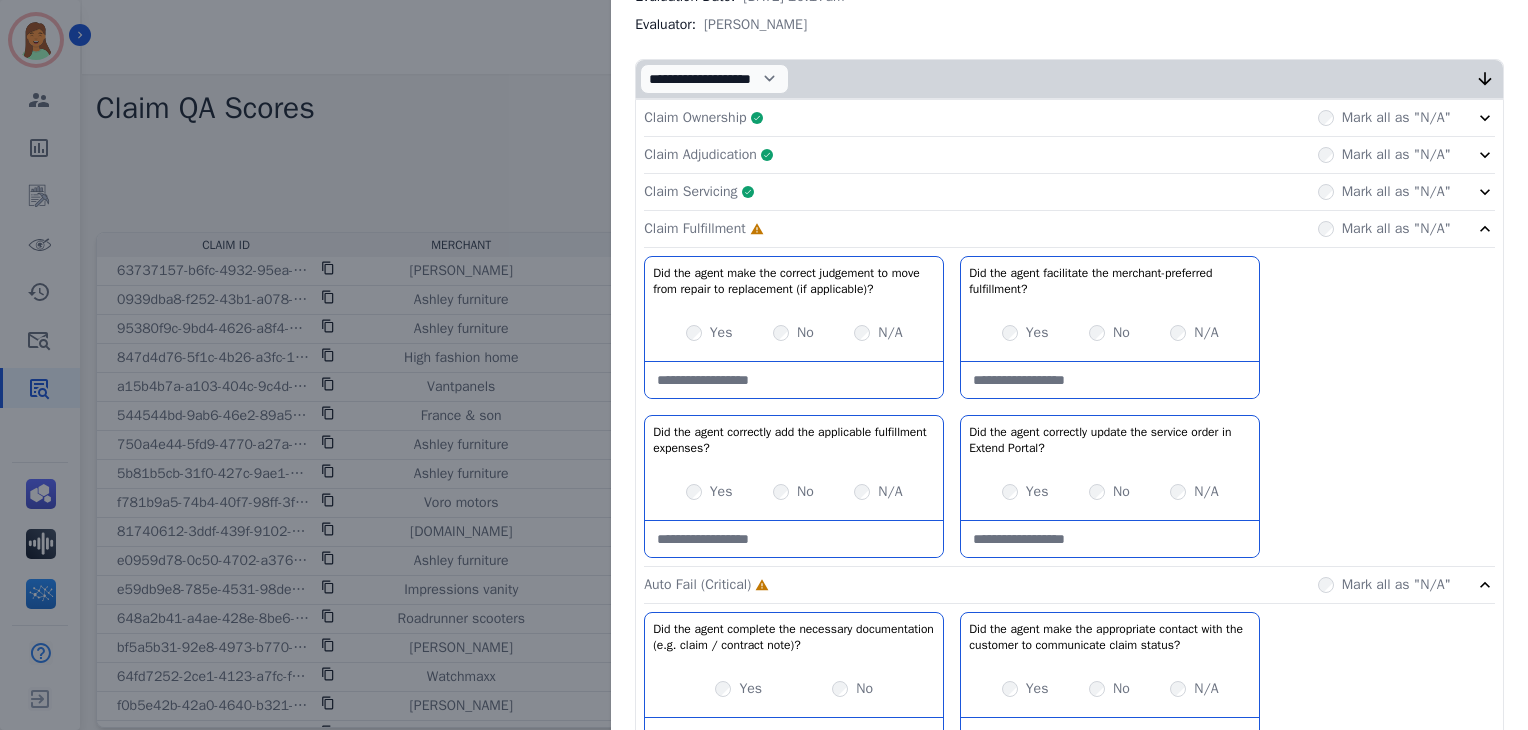 scroll, scrollTop: 400, scrollLeft: 0, axis: vertical 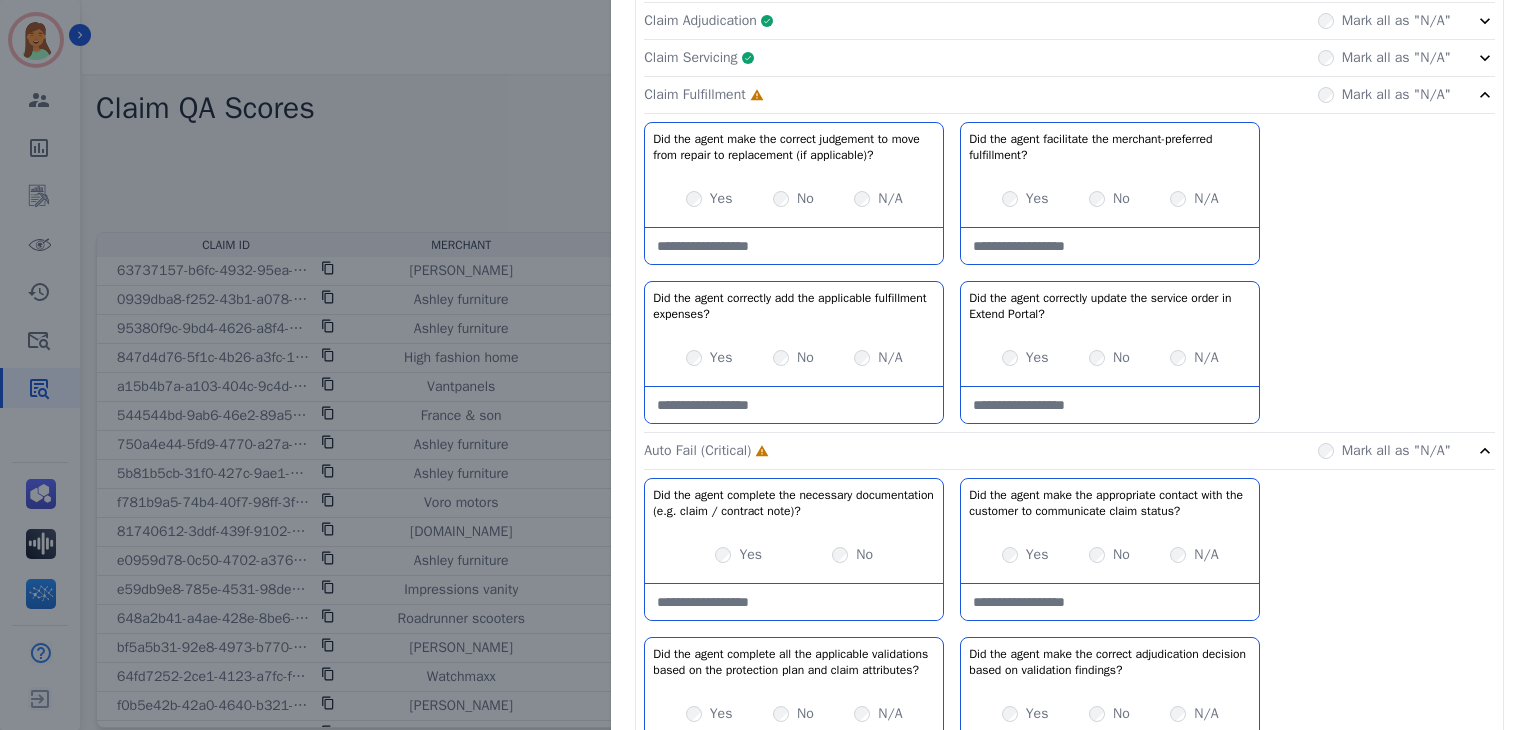click at bounding box center [794, 246] 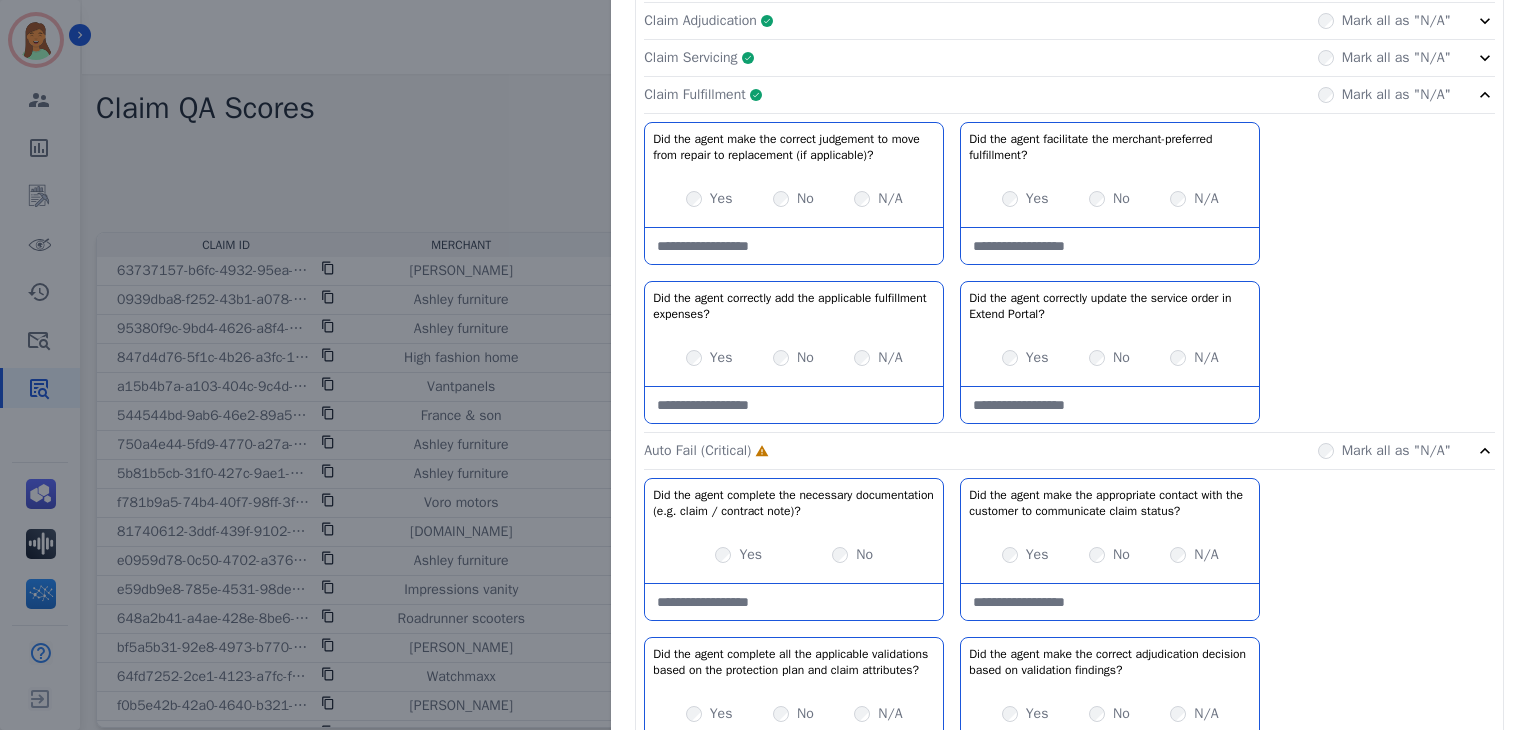 click on "Claim Fulfillment     Complete         Mark all as "N/A"" 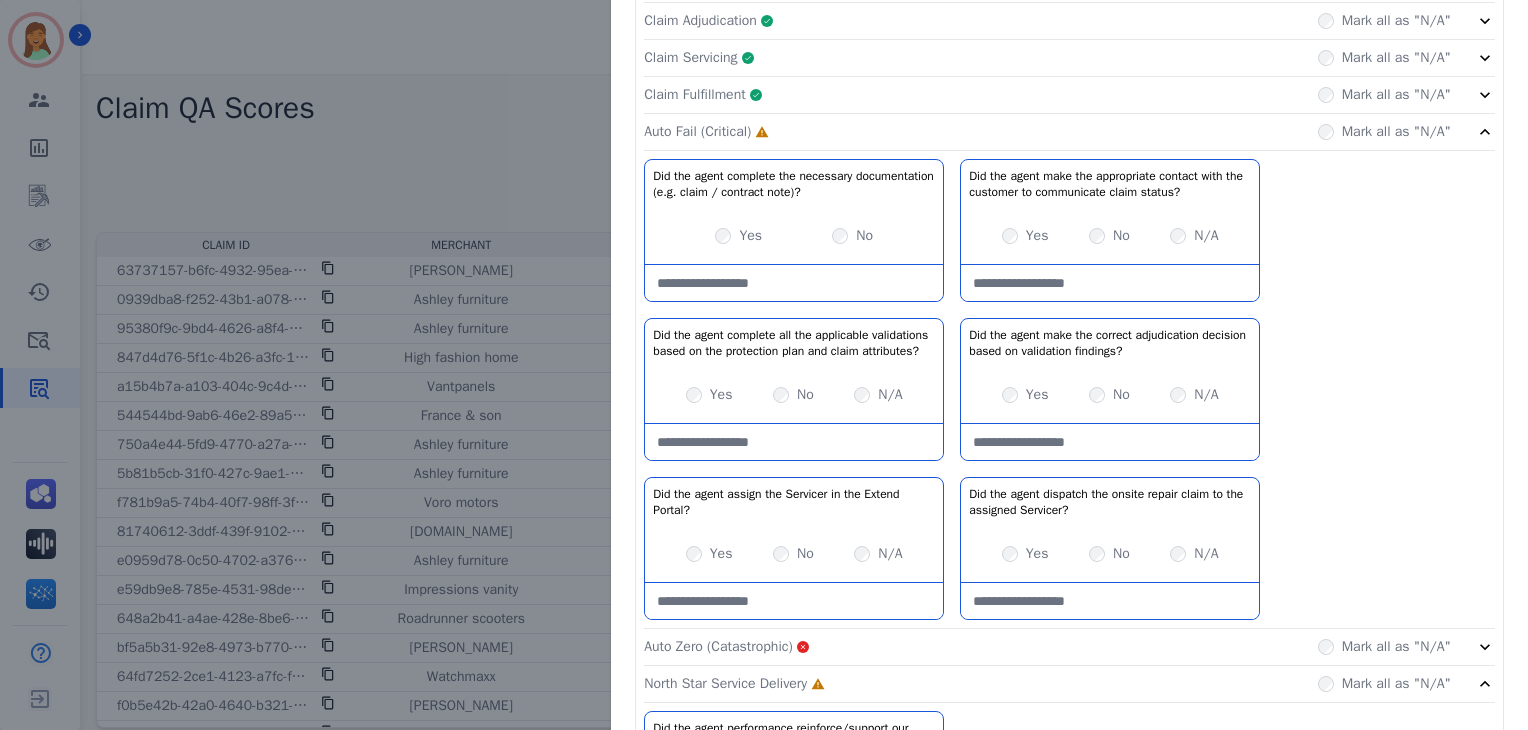 click on "Yes" at bounding box center (738, 236) 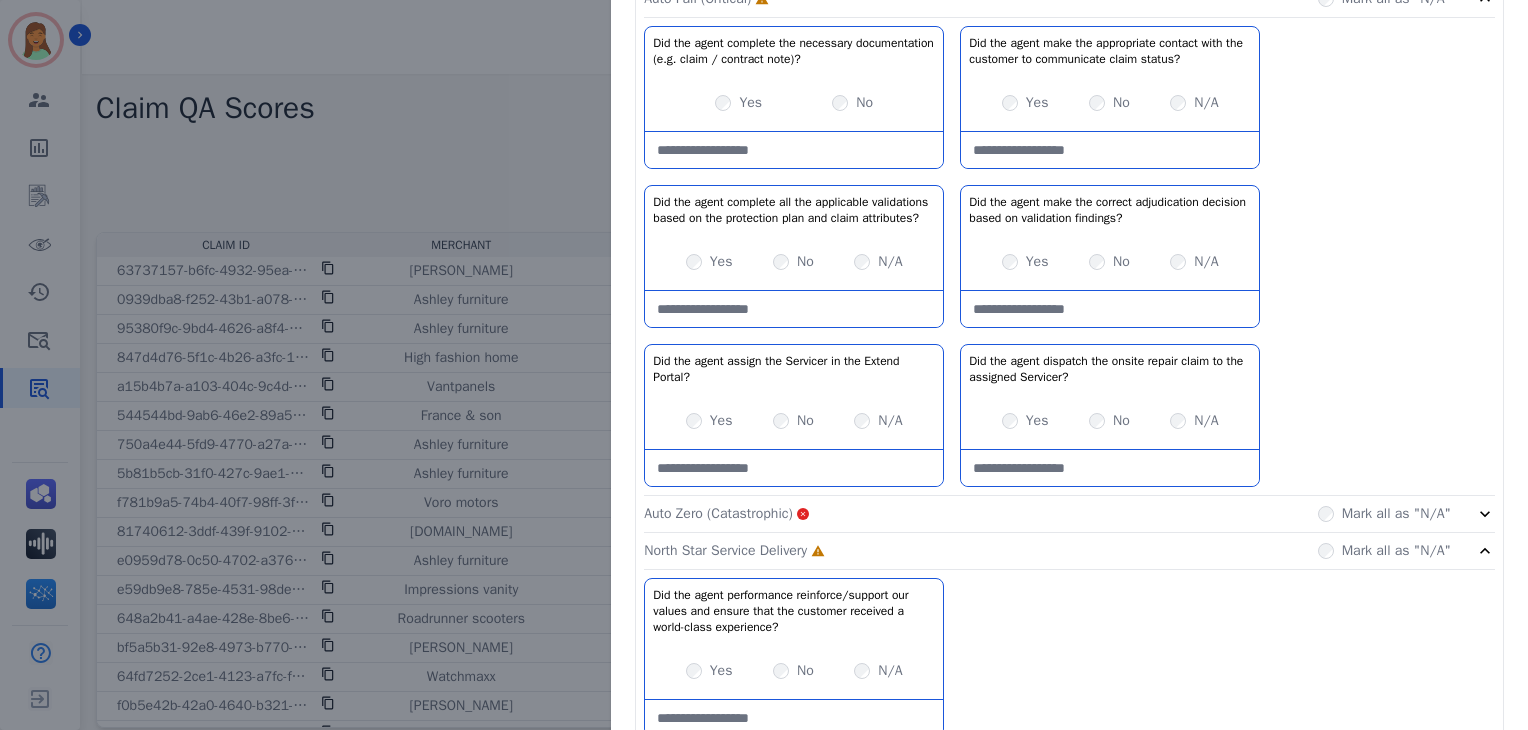 click on "Yes" at bounding box center (709, 421) 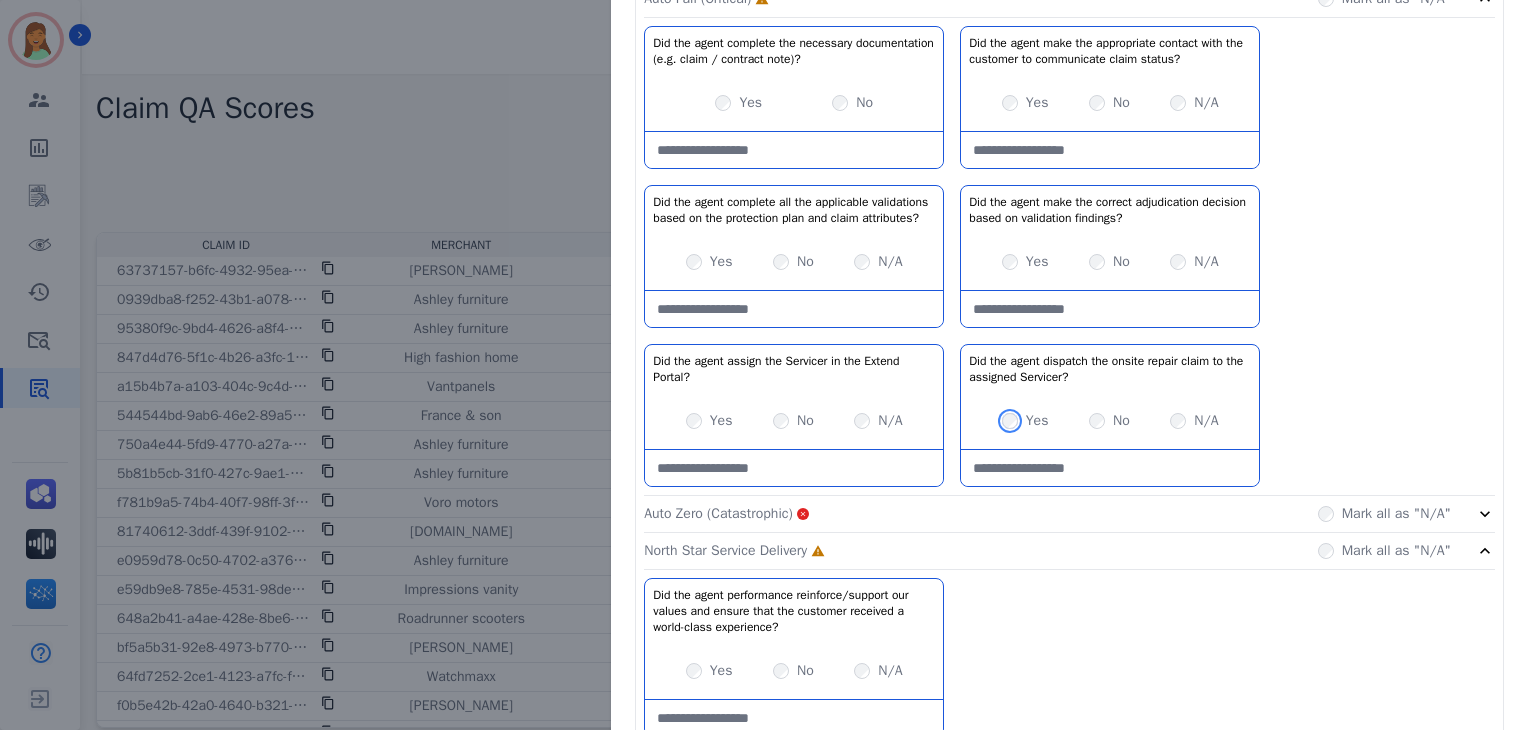 scroll, scrollTop: 636, scrollLeft: 0, axis: vertical 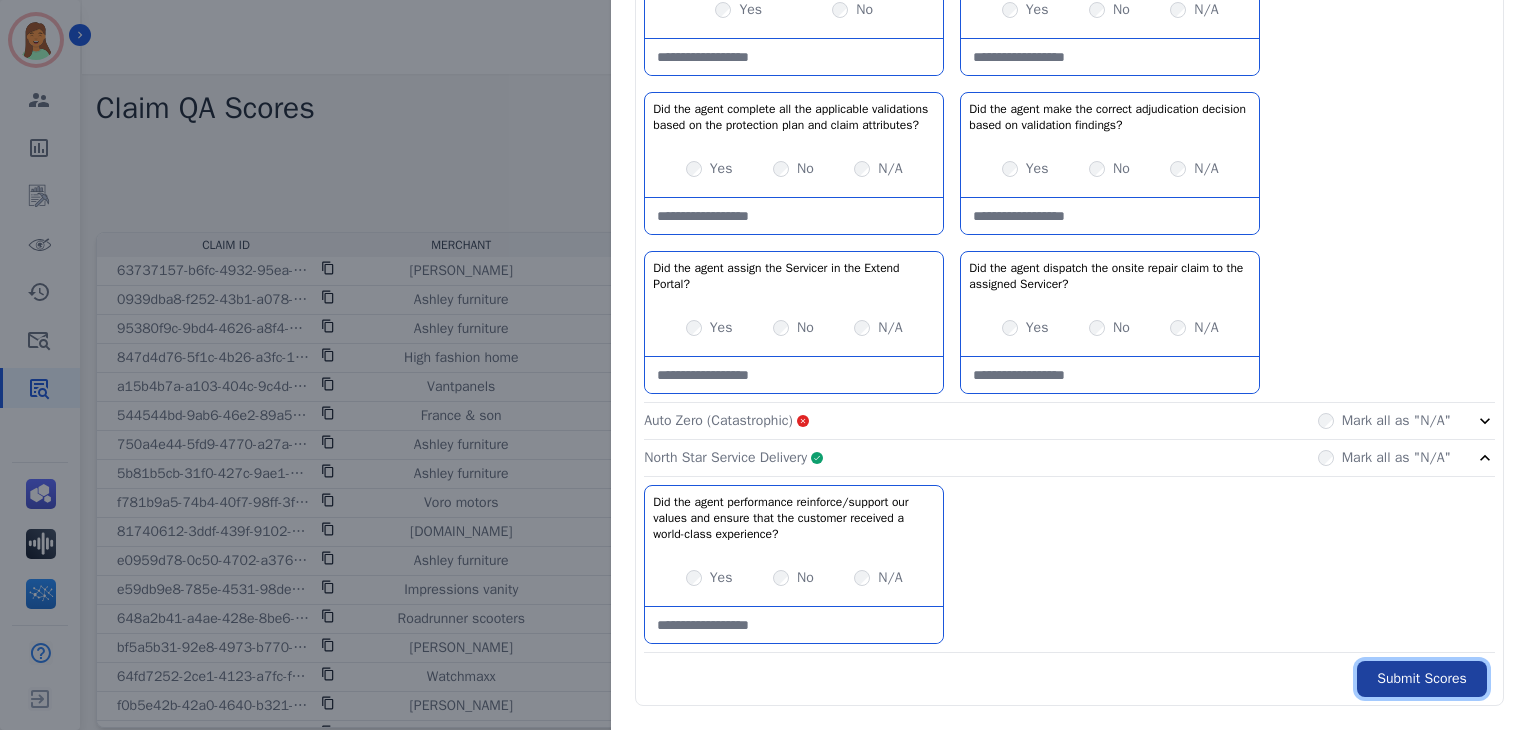 click on "Submit Scores" at bounding box center [1422, 679] 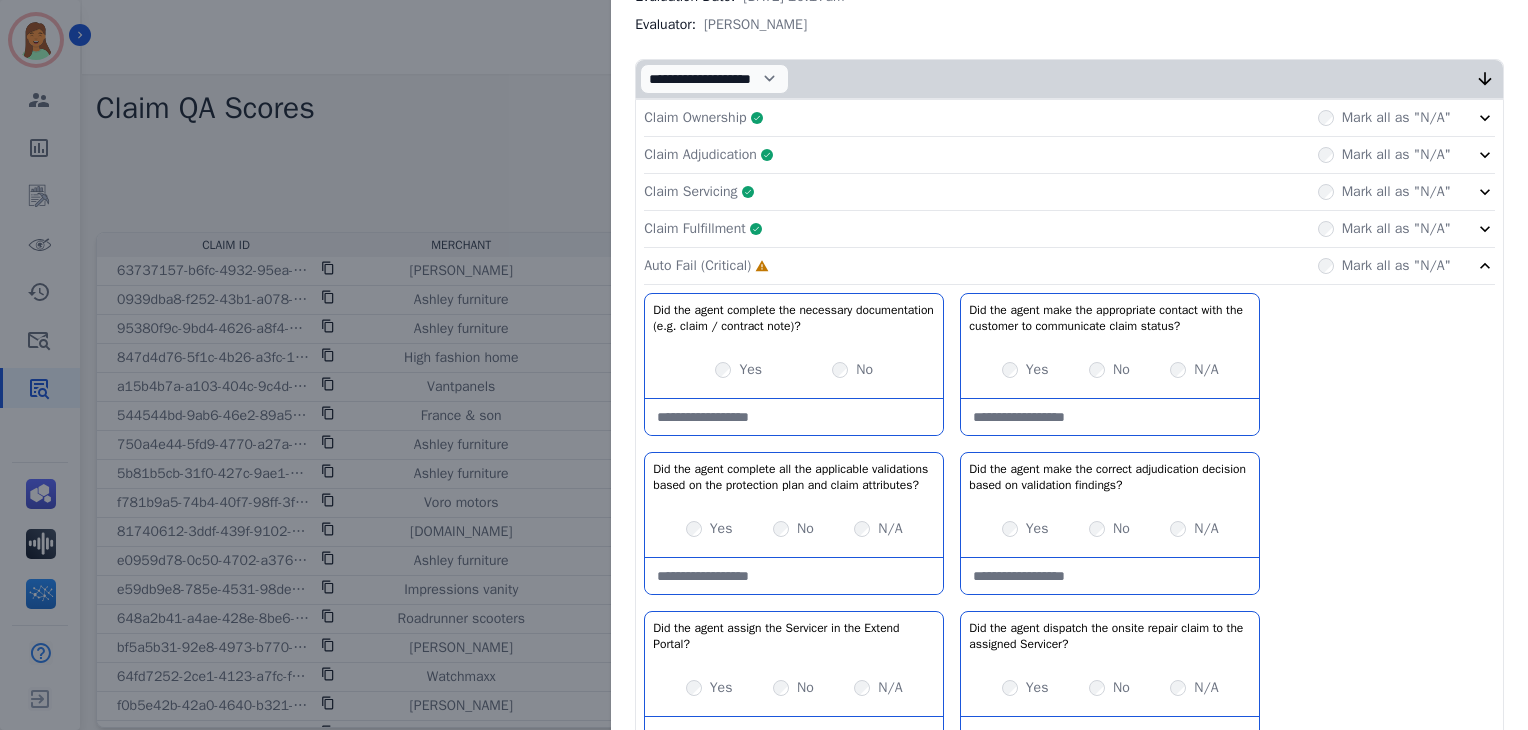 scroll, scrollTop: 400, scrollLeft: 0, axis: vertical 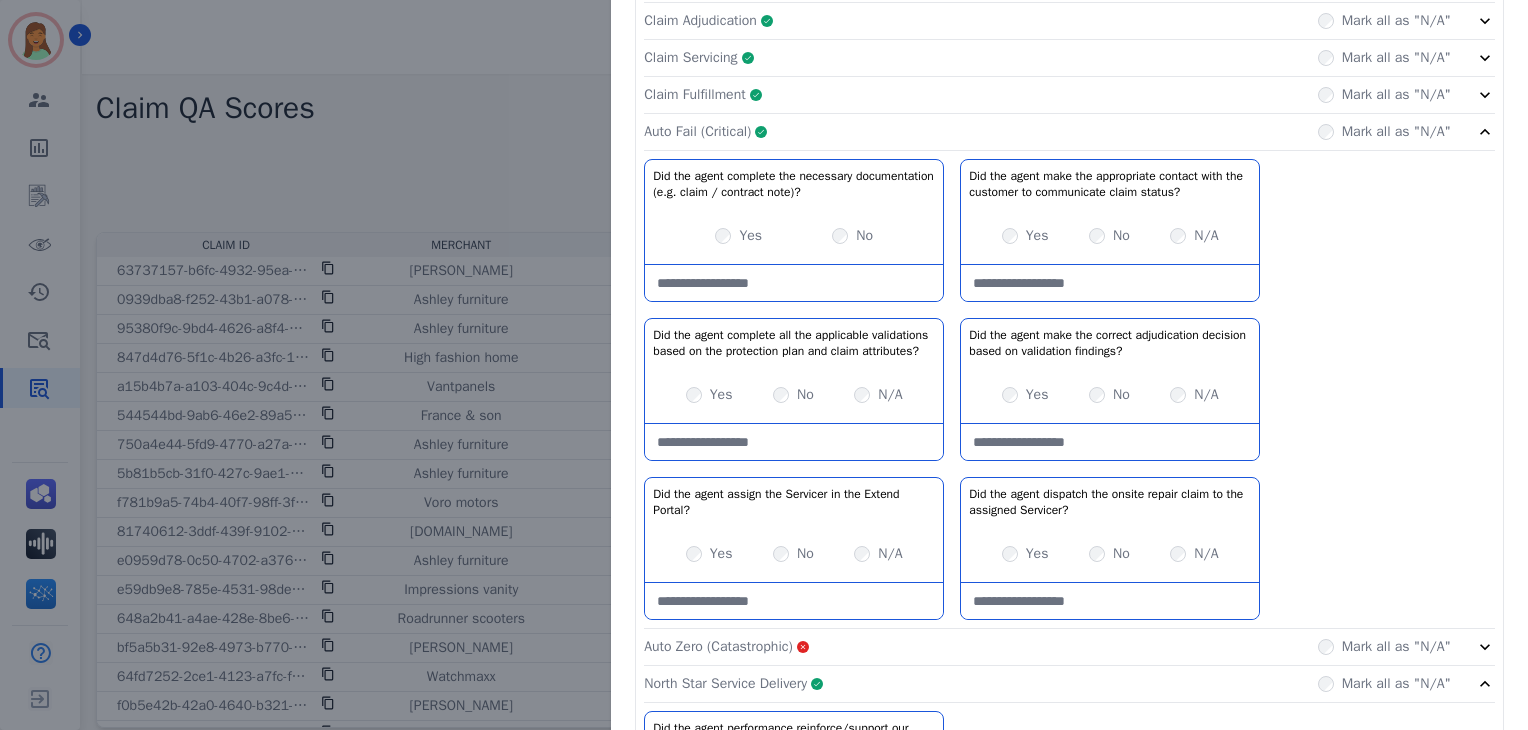click at bounding box center (794, 283) 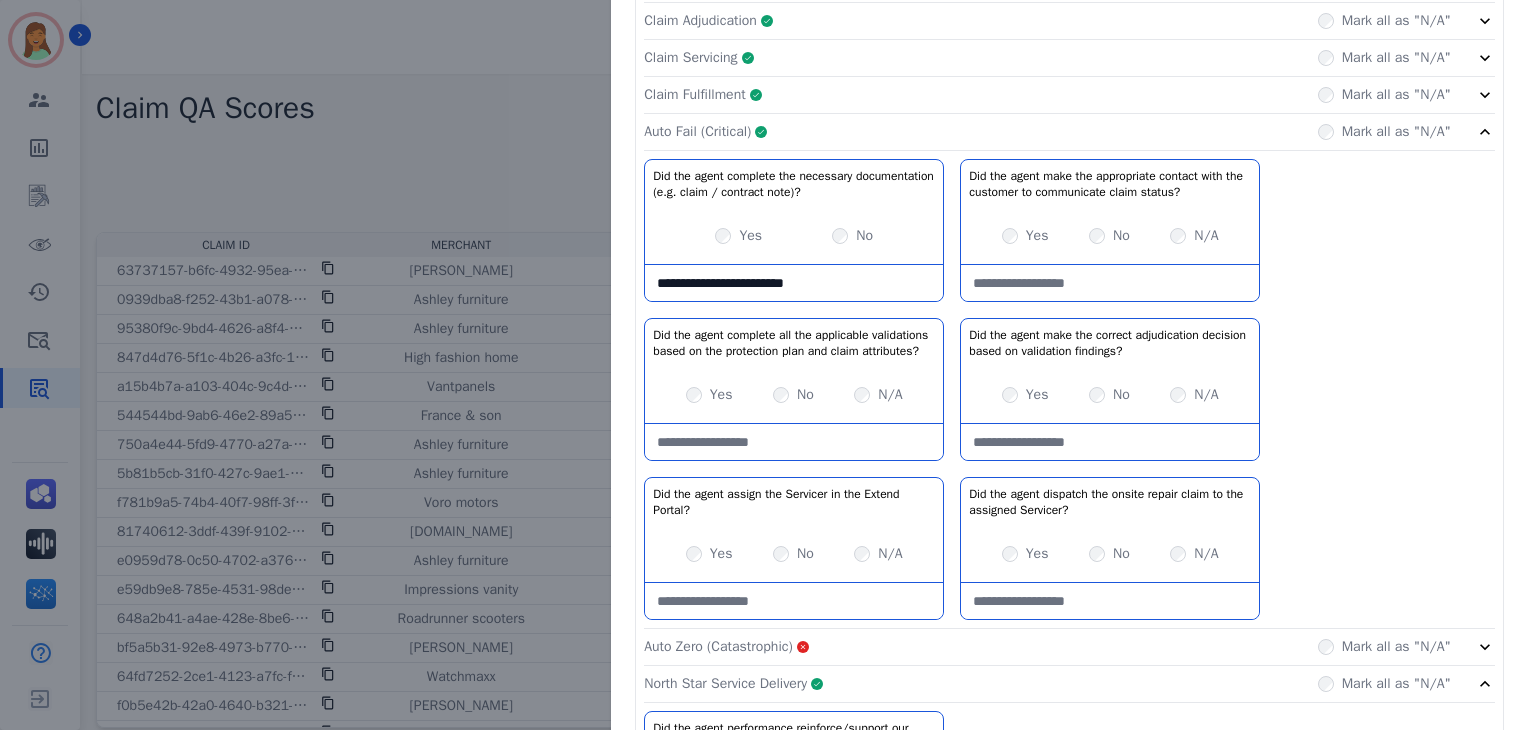 type on "**********" 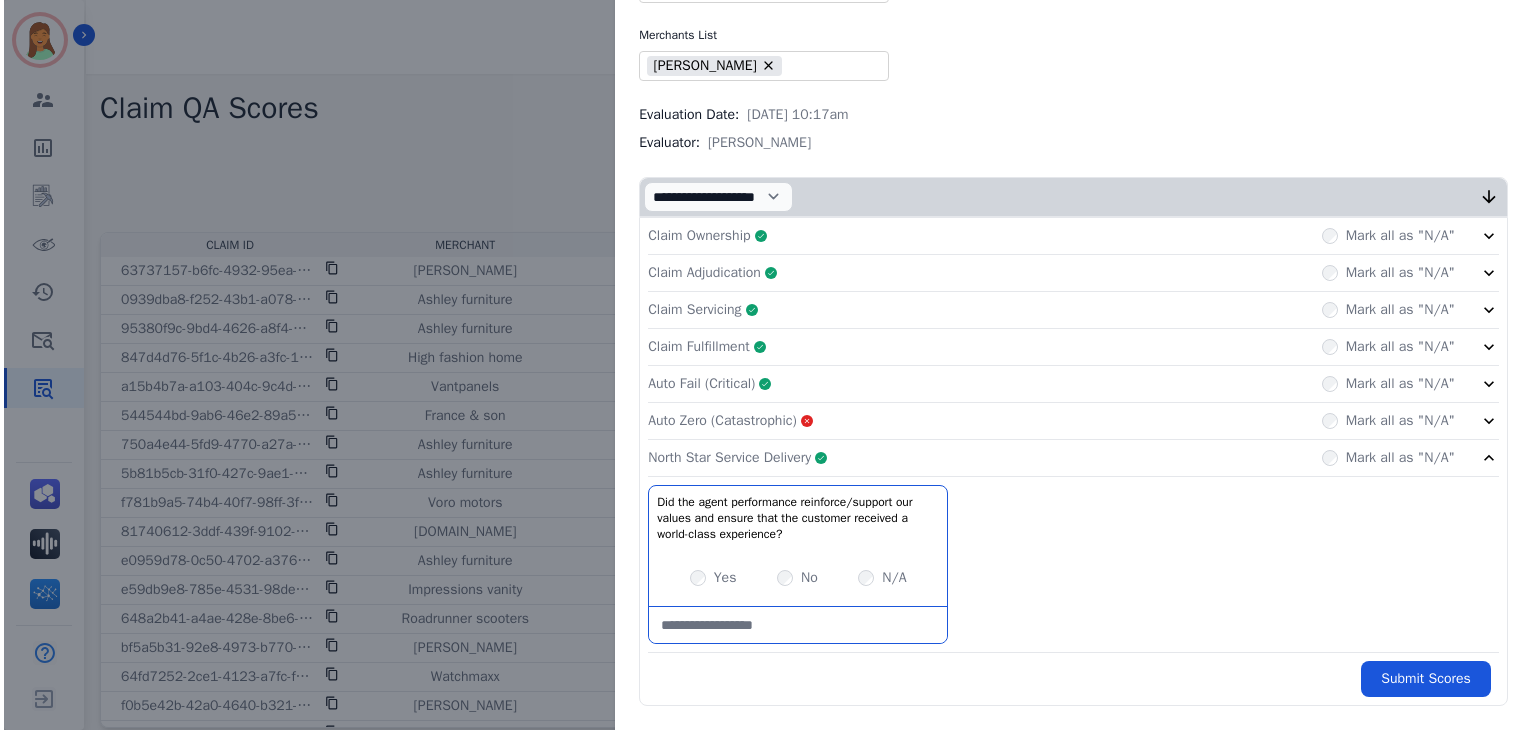 scroll, scrollTop: 144, scrollLeft: 0, axis: vertical 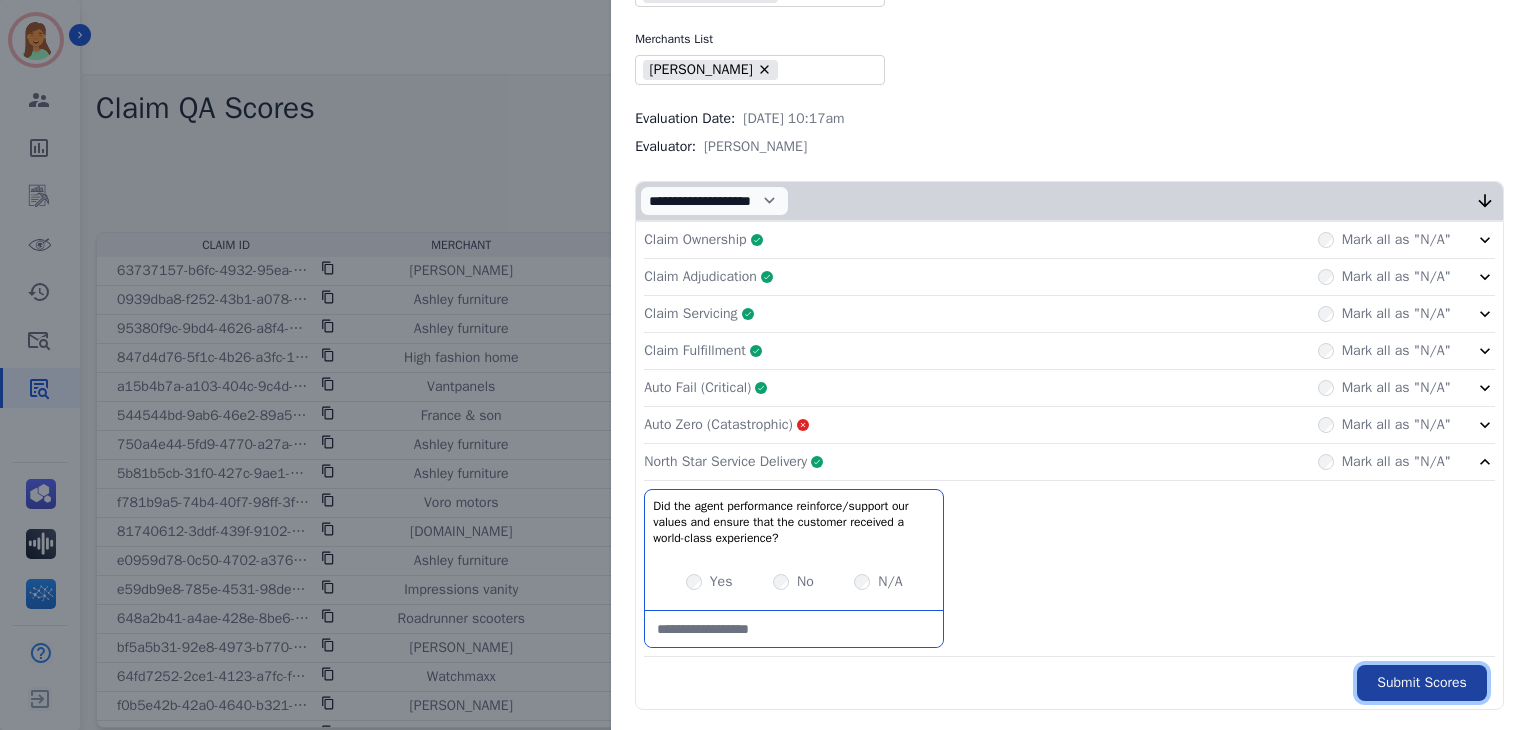 click on "Submit Scores" at bounding box center (1422, 683) 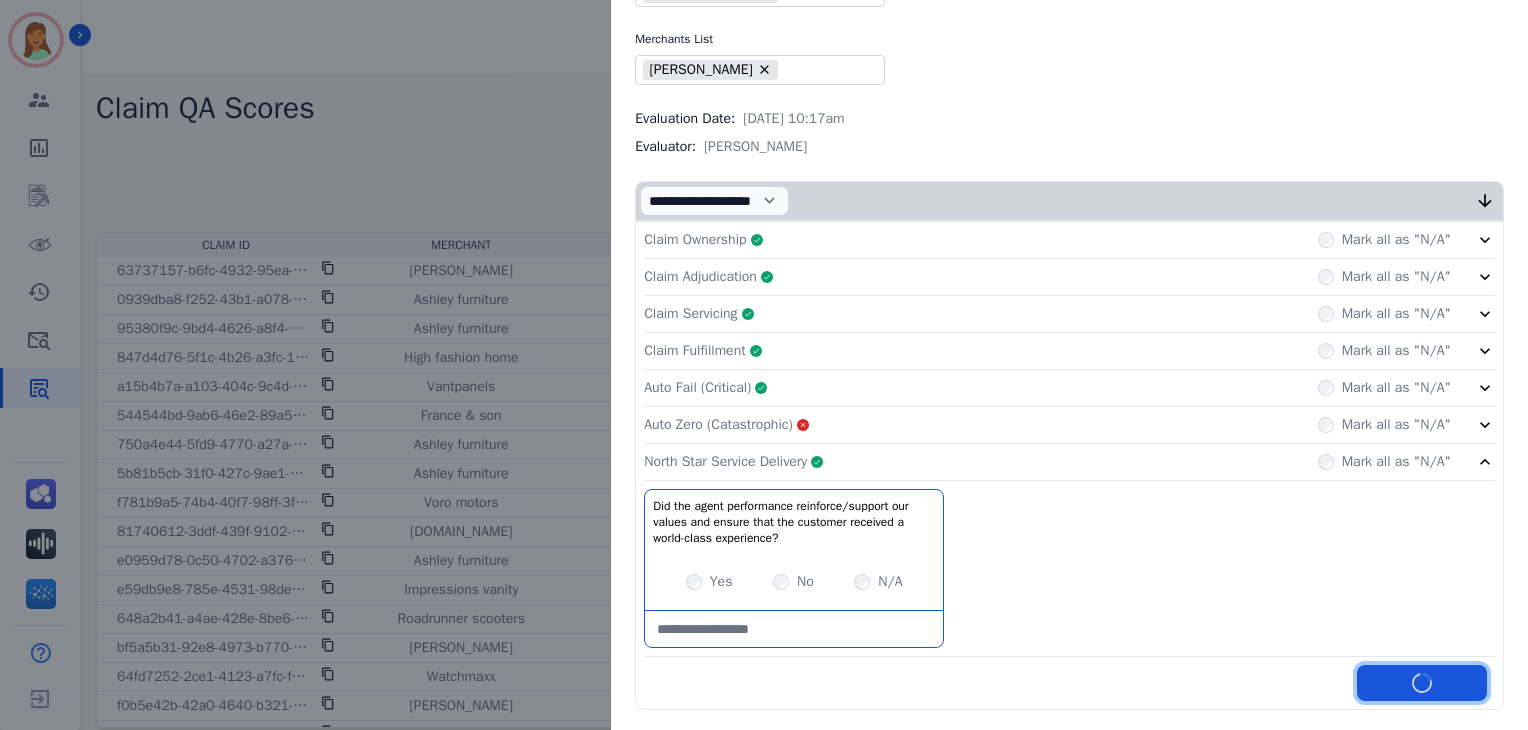 scroll, scrollTop: 256, scrollLeft: 0, axis: vertical 